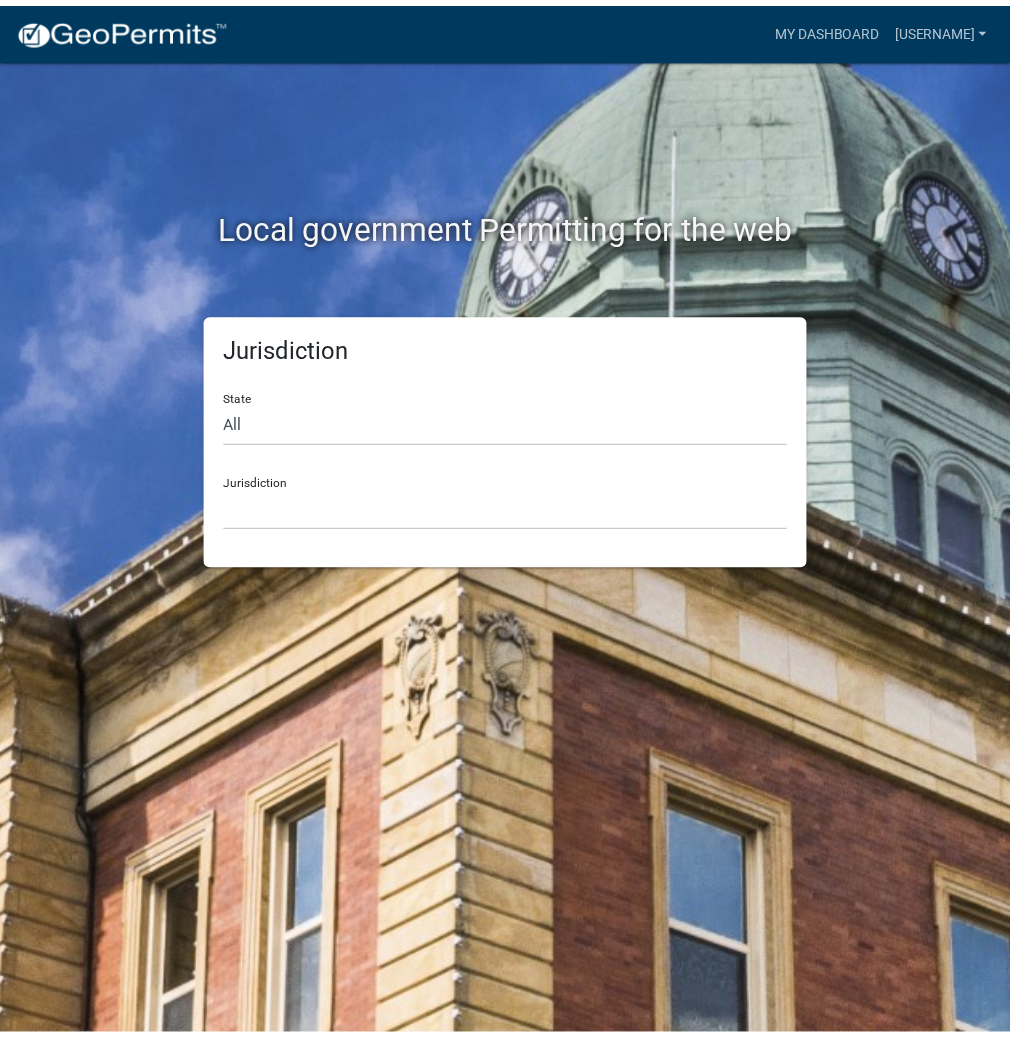scroll, scrollTop: 0, scrollLeft: 0, axis: both 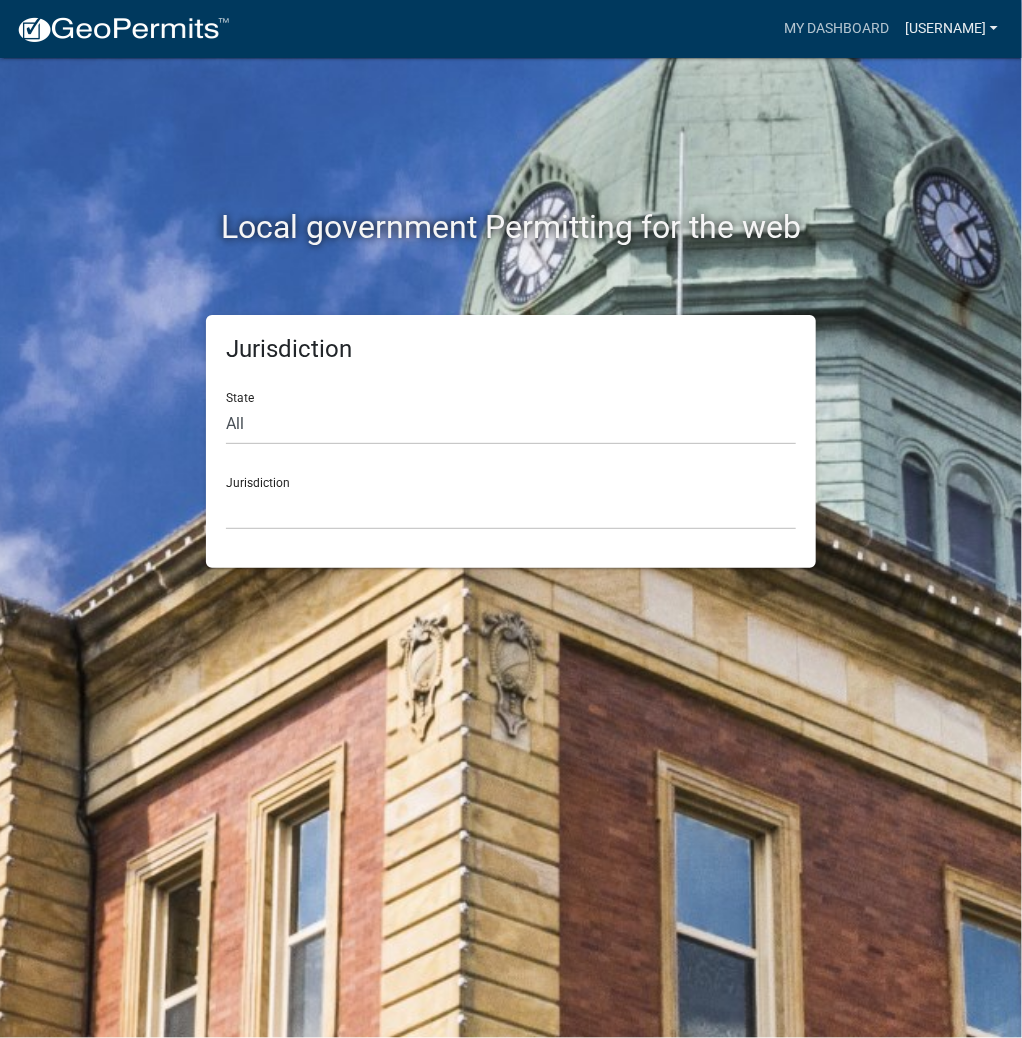click on "[USERNAME]" at bounding box center (951, 29) 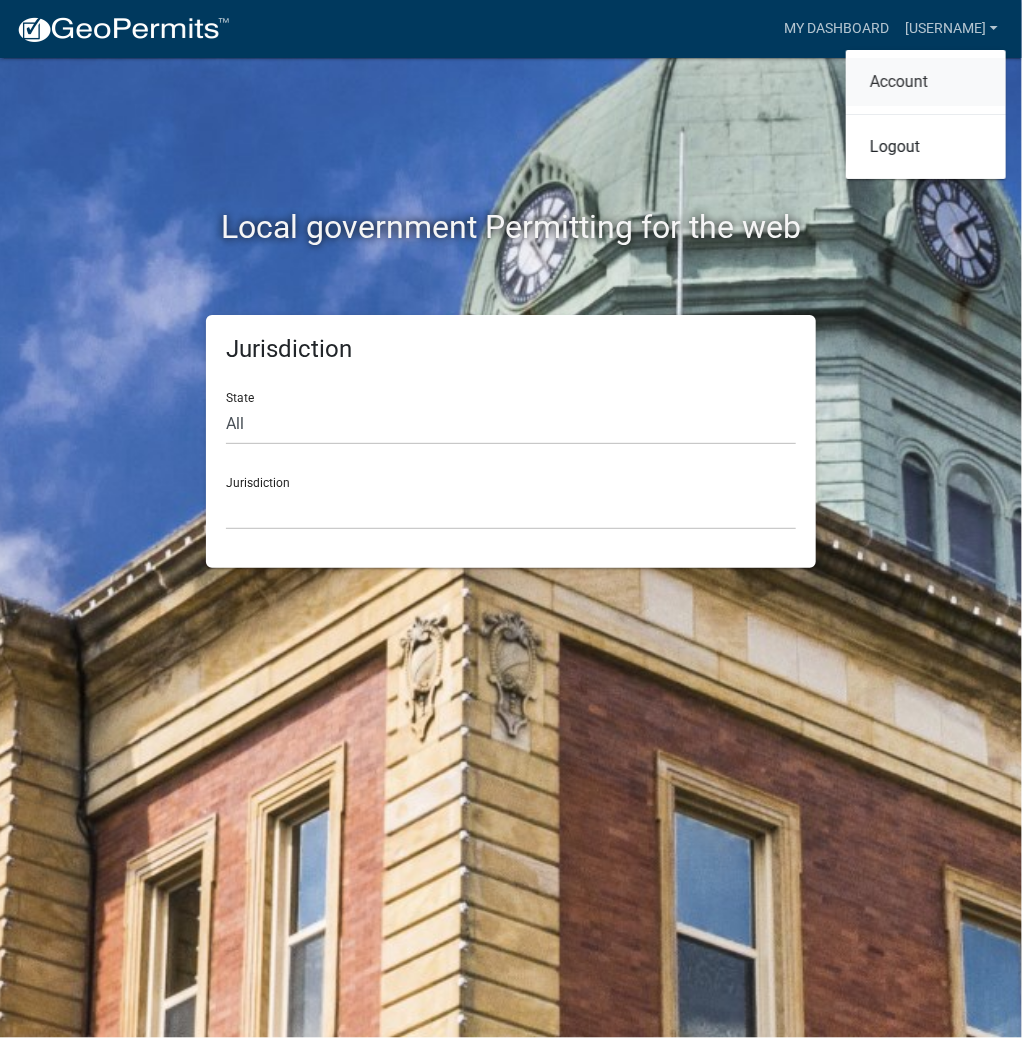 click on "Account" at bounding box center [926, 82] 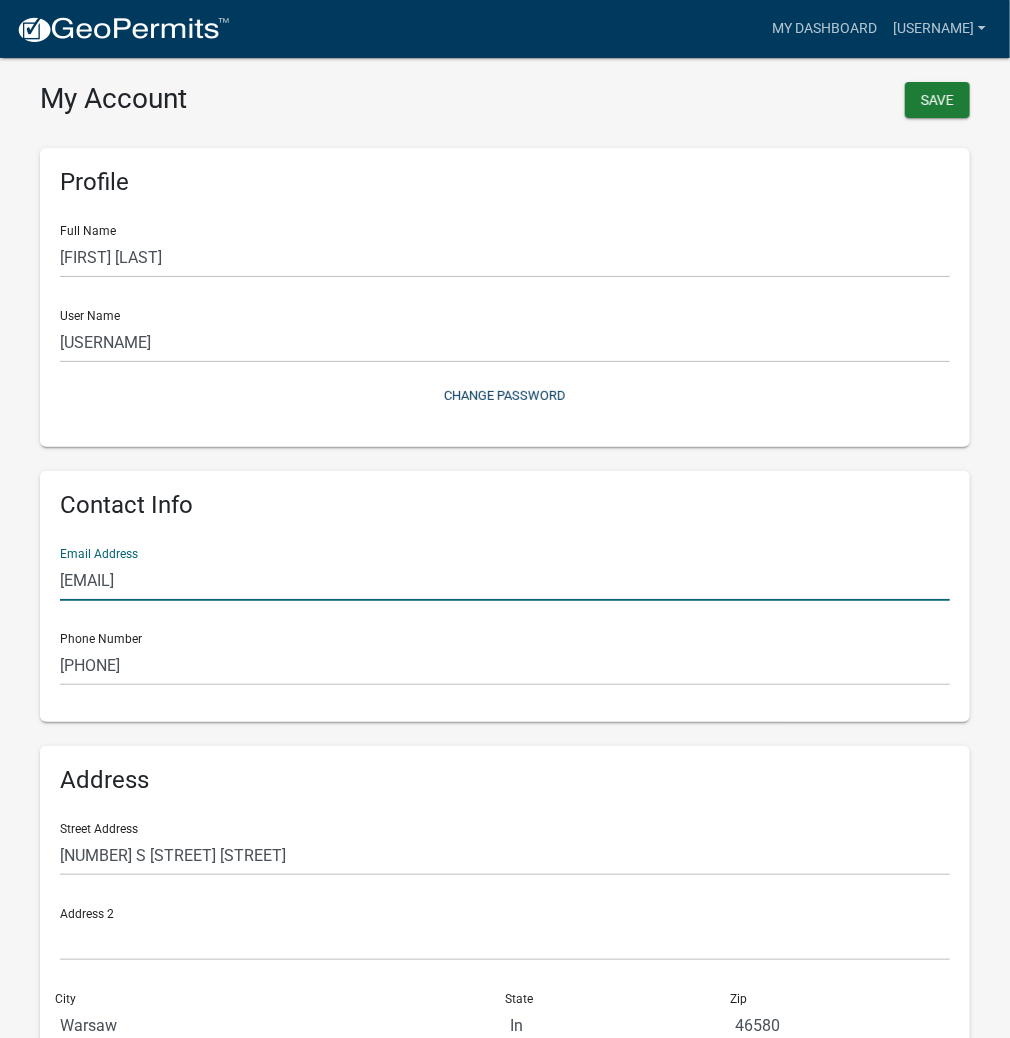 drag, startPoint x: 314, startPoint y: 588, endPoint x: -2, endPoint y: 539, distance: 319.7765 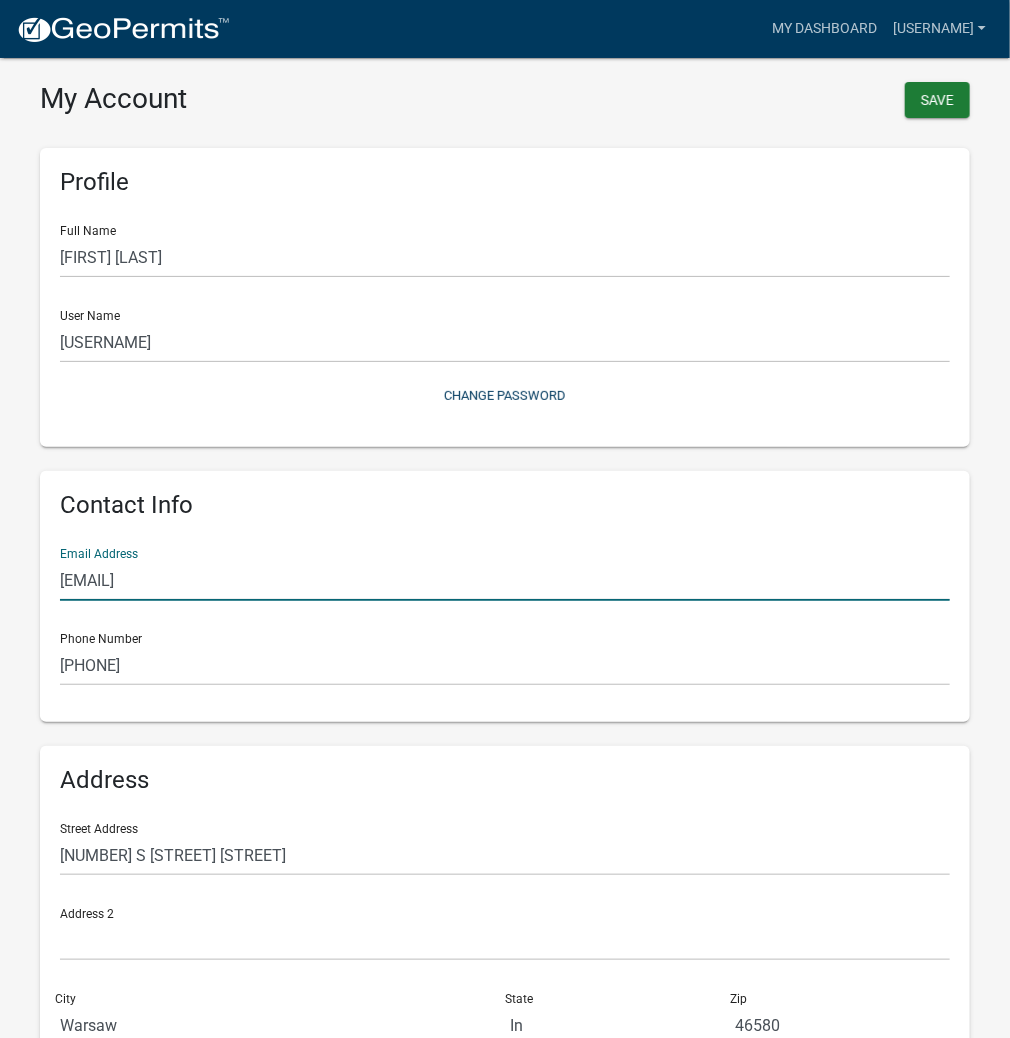 click on "Internet Explorer does NOT work with GeoPermits. Get a new browser for
more security, speed and to use this site.
Update your browser
more_horiz  My Dashboard   [USERNAME]  Account Logout My Account  Save  Profile Full Name [FIRST] [LAST] User Name [USERNAME]  Change Password  Contact Info Email Address [EMAIL] Phone Number [PHONE] Address Street Address  [NUMBER] S [STREET] [STREET] Address 2 City  [CITY] State  [STATE] Zip  [ZIP]  Save" at bounding box center [505, 519] 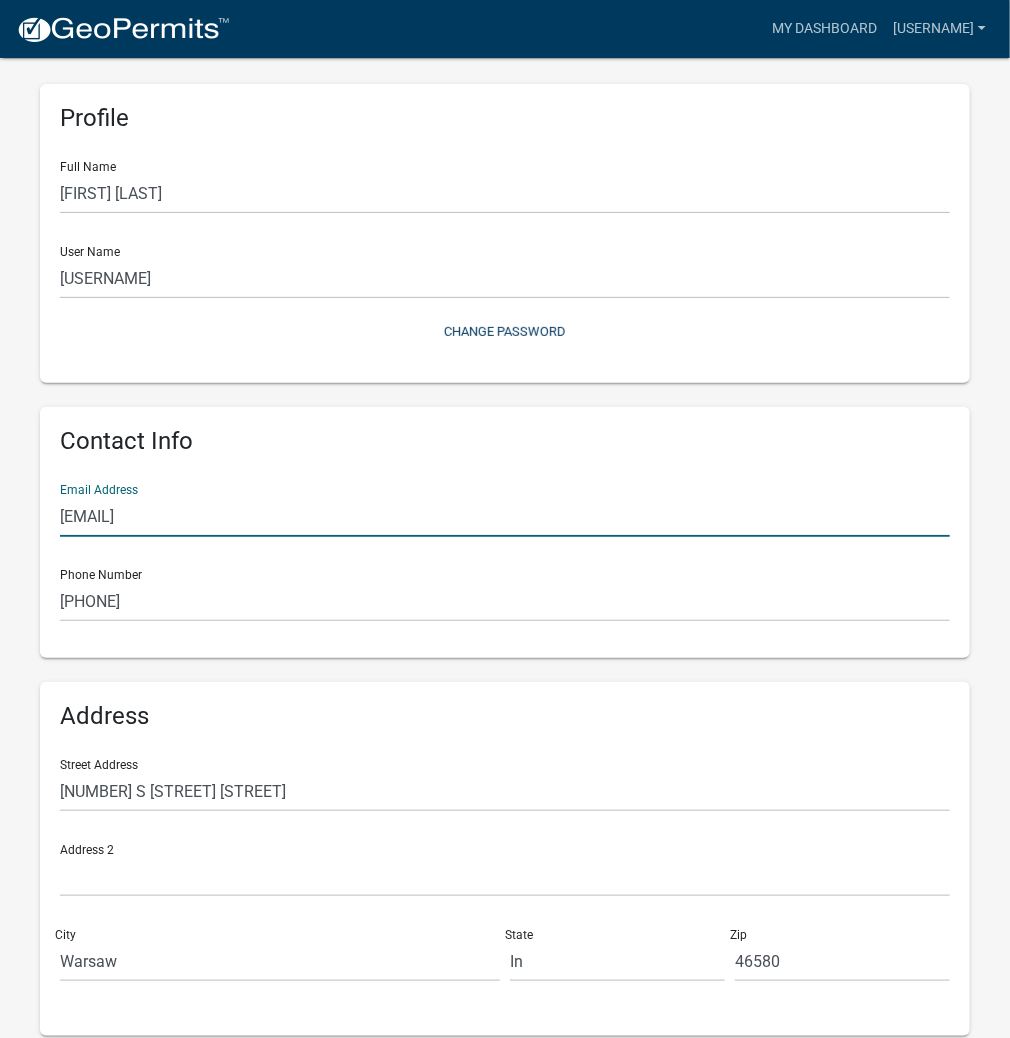 scroll, scrollTop: 0, scrollLeft: 0, axis: both 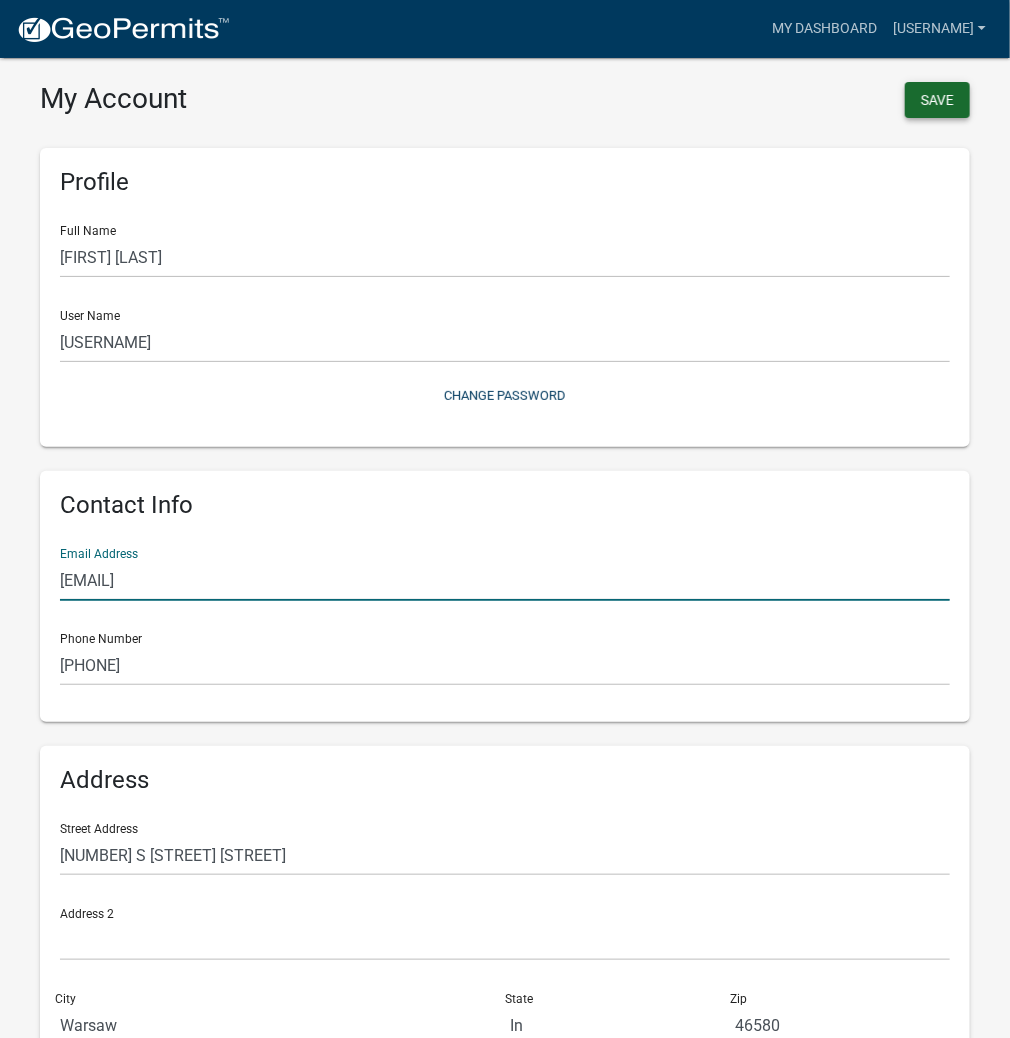 type on "[EMAIL]" 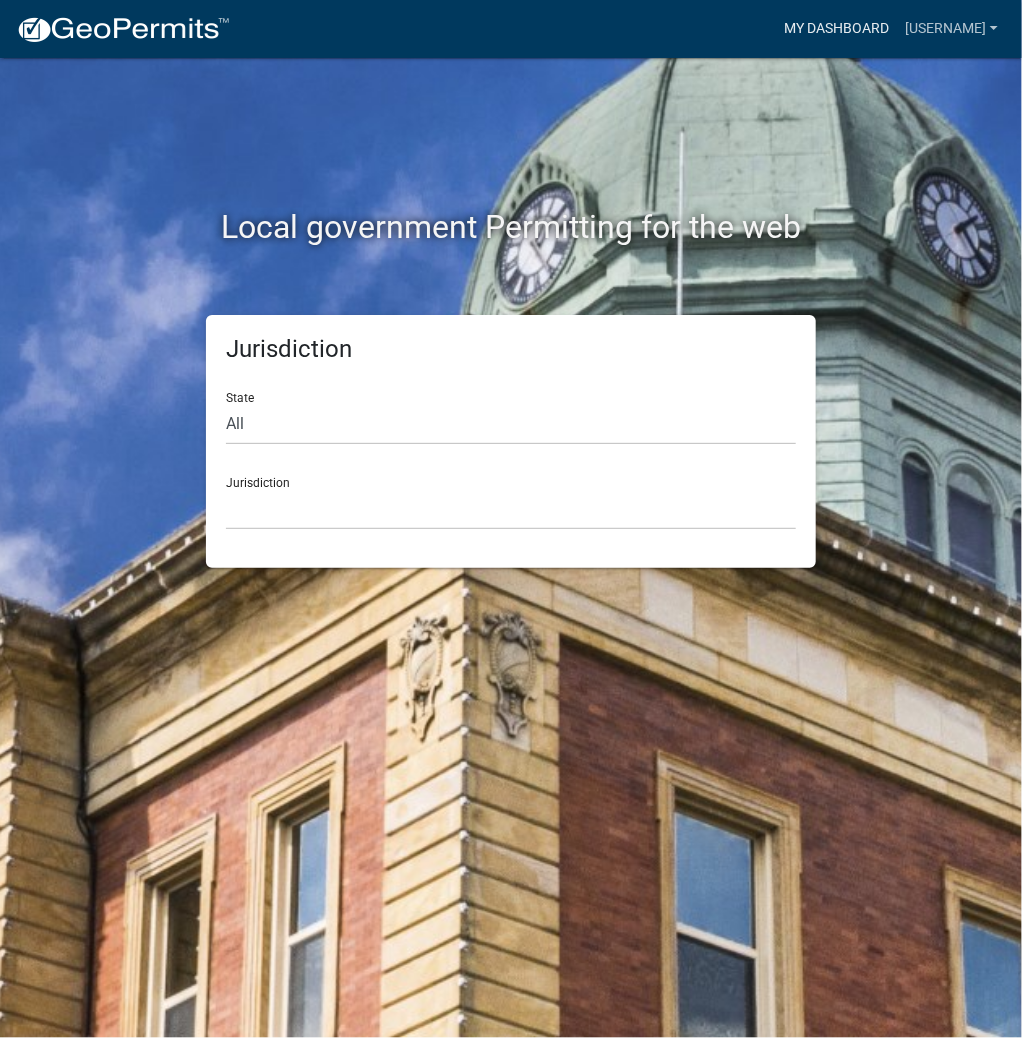 click on "My Dashboard" at bounding box center [836, 29] 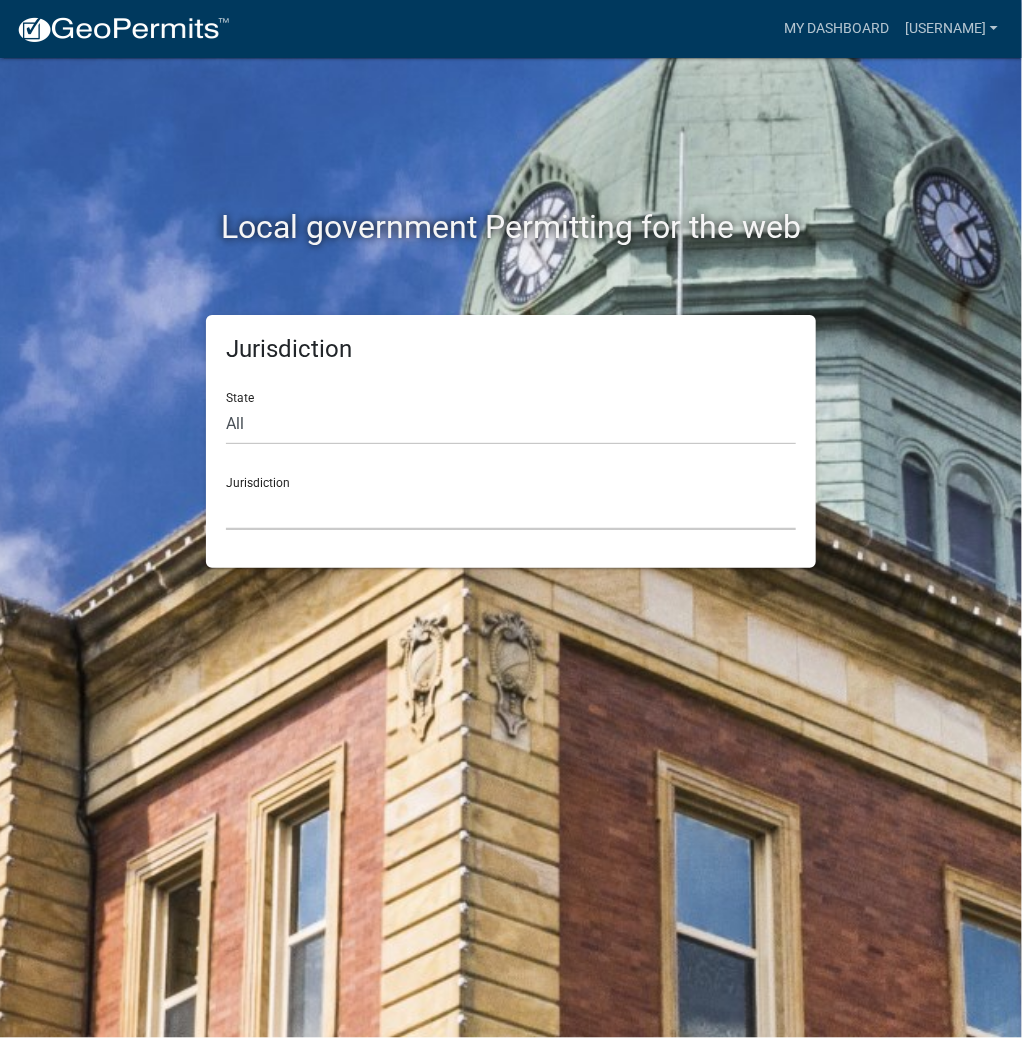 click on "Custer County, Colorado   City of Bainbridge, Georgia   Cook County, Georgia   Crawford County, Georgia   Gilmer County, Georgia   Haralson County, Georgia   Jasper County, Georgia   Madison County, Georgia   Putnam County, Georgia   Talbot County, Georgia   Troup County, Georgia   City of Charlestown, Indiana   City of Jeffersonville, Indiana   City of Logansport, Indiana   Decatur County, Indiana   Grant County, Indiana   Howard County, Indiana   Huntington County, Indiana   Jasper County, Indiana   Kosciusko County, Indiana   La Porte County, Indiana   Miami County, Indiana   Montgomery County, Indiana   Morgan County, Indiana   Newton County, Indiana   Porter County, Indiana   River Ridge Development Authority, Indiana   Tippecanoe County, Indiana   Vigo County, Indiana   Wells County, Indiana   Whitley County, Indiana   Boone County, Iowa   Butler County, Iowa   Cerro Gordo County, Iowa   City of Harlan, Iowa   City of Indianola, Iowa   City of Newton, Iowa   Clayton County, Iowa   Grundy County, Iowa" 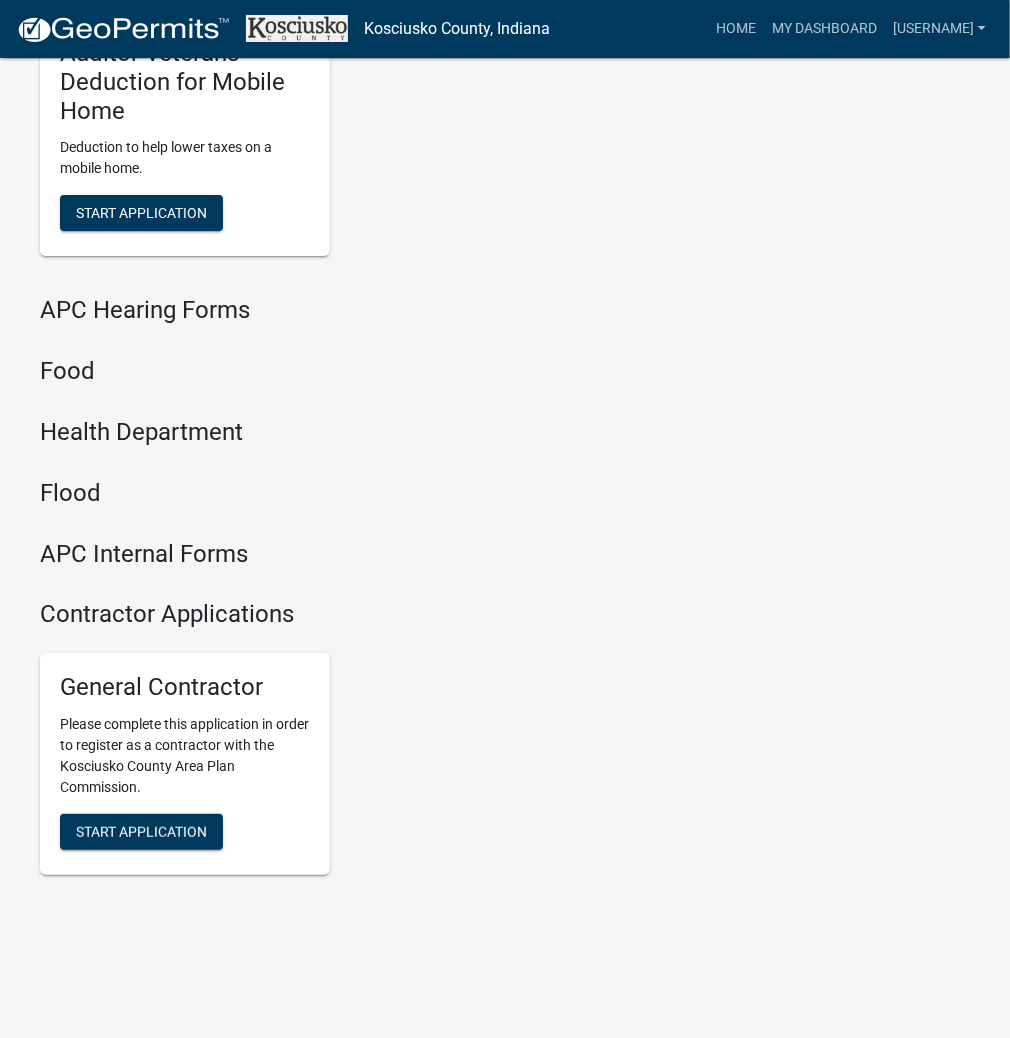 scroll, scrollTop: 2404, scrollLeft: 0, axis: vertical 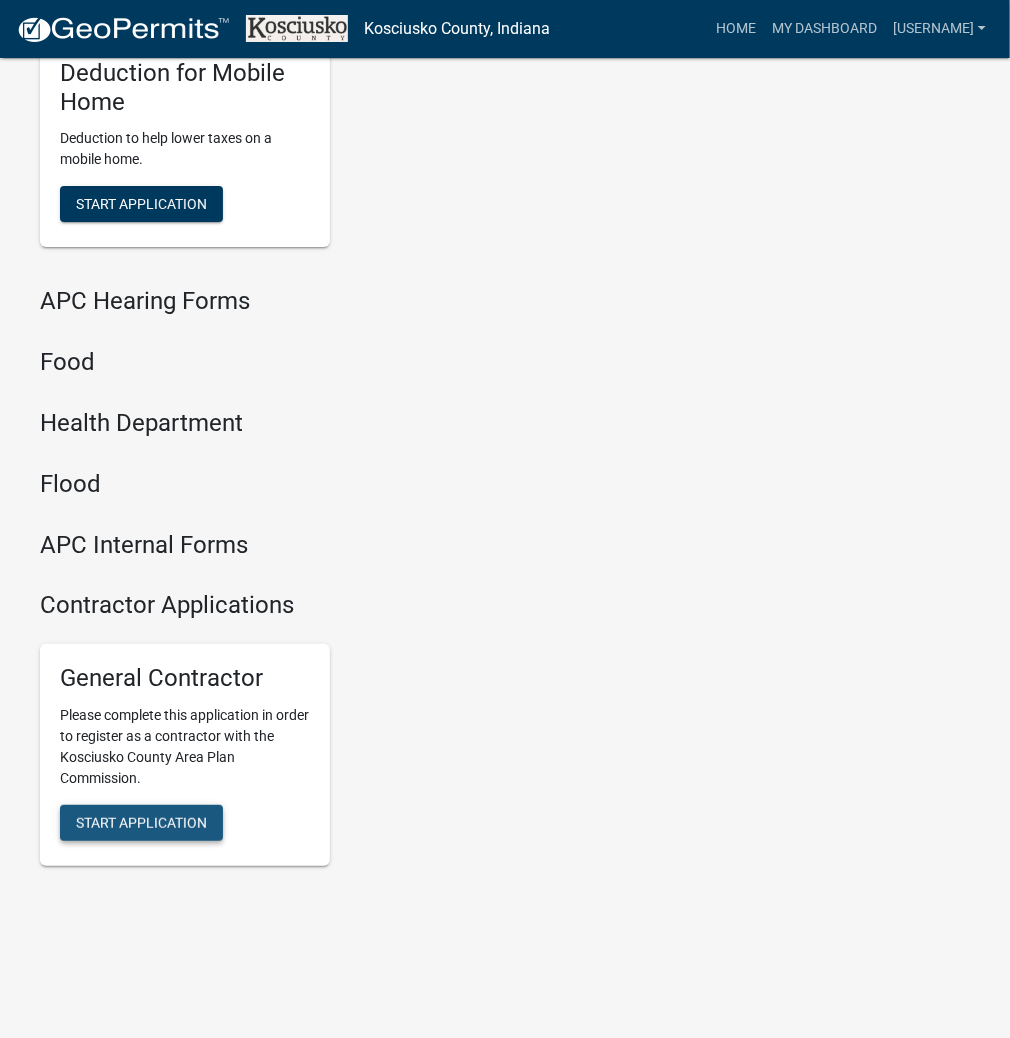 click on "Start Application" 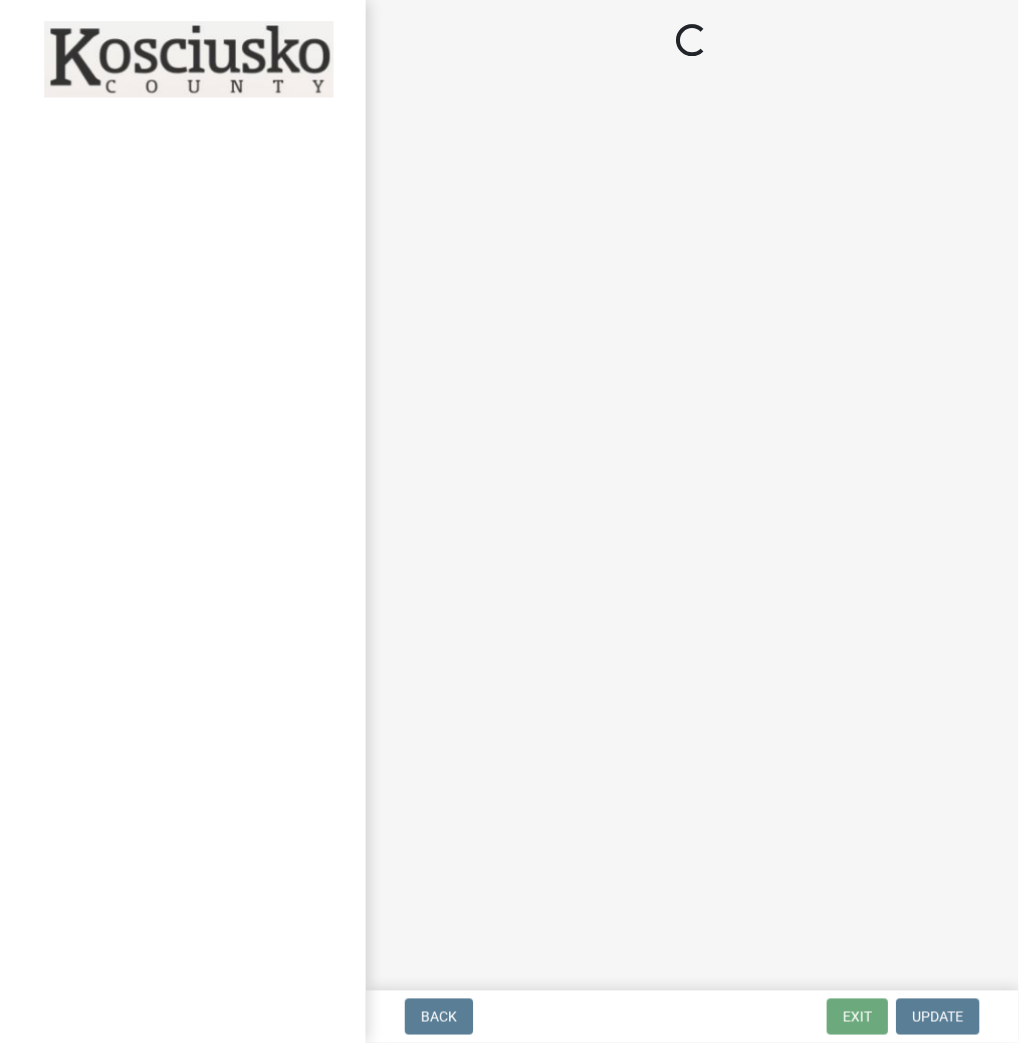 scroll, scrollTop: 0, scrollLeft: 0, axis: both 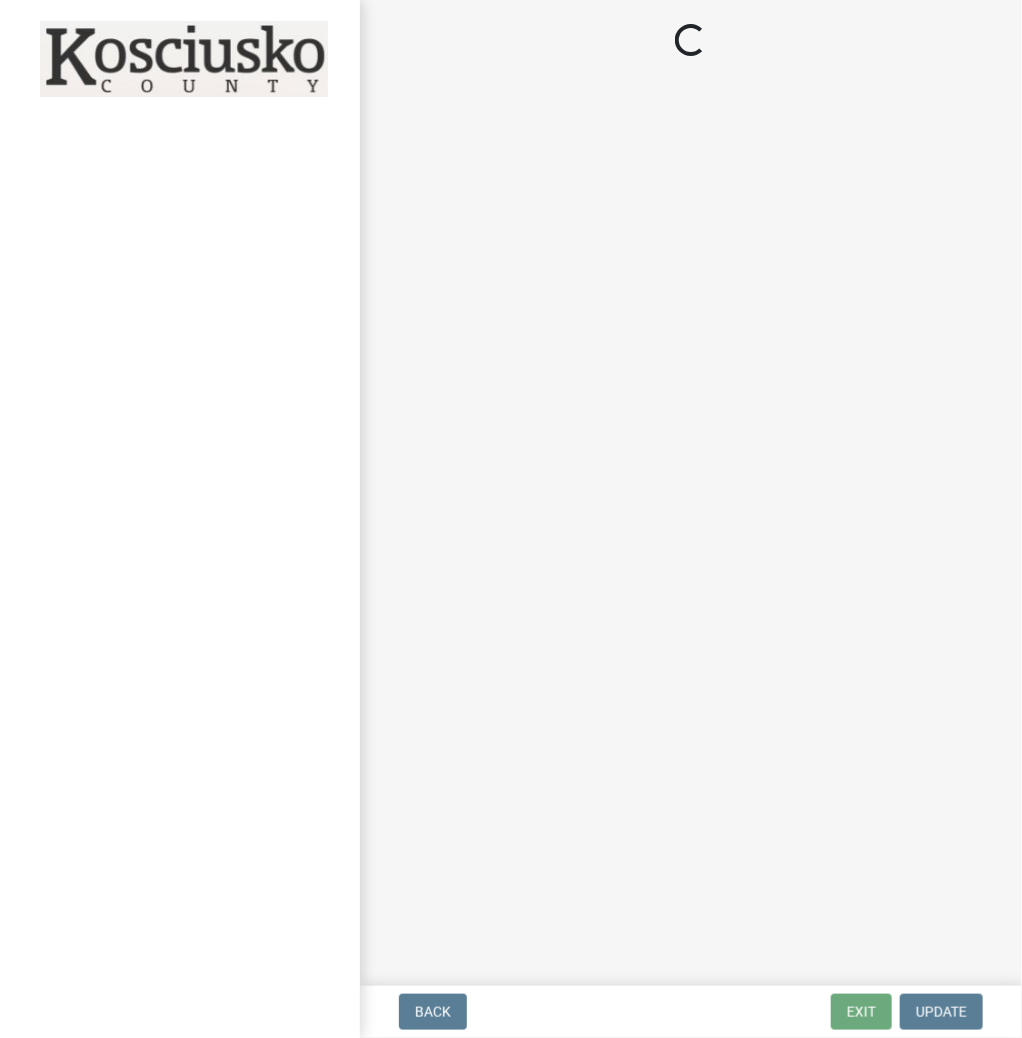 select on "In" 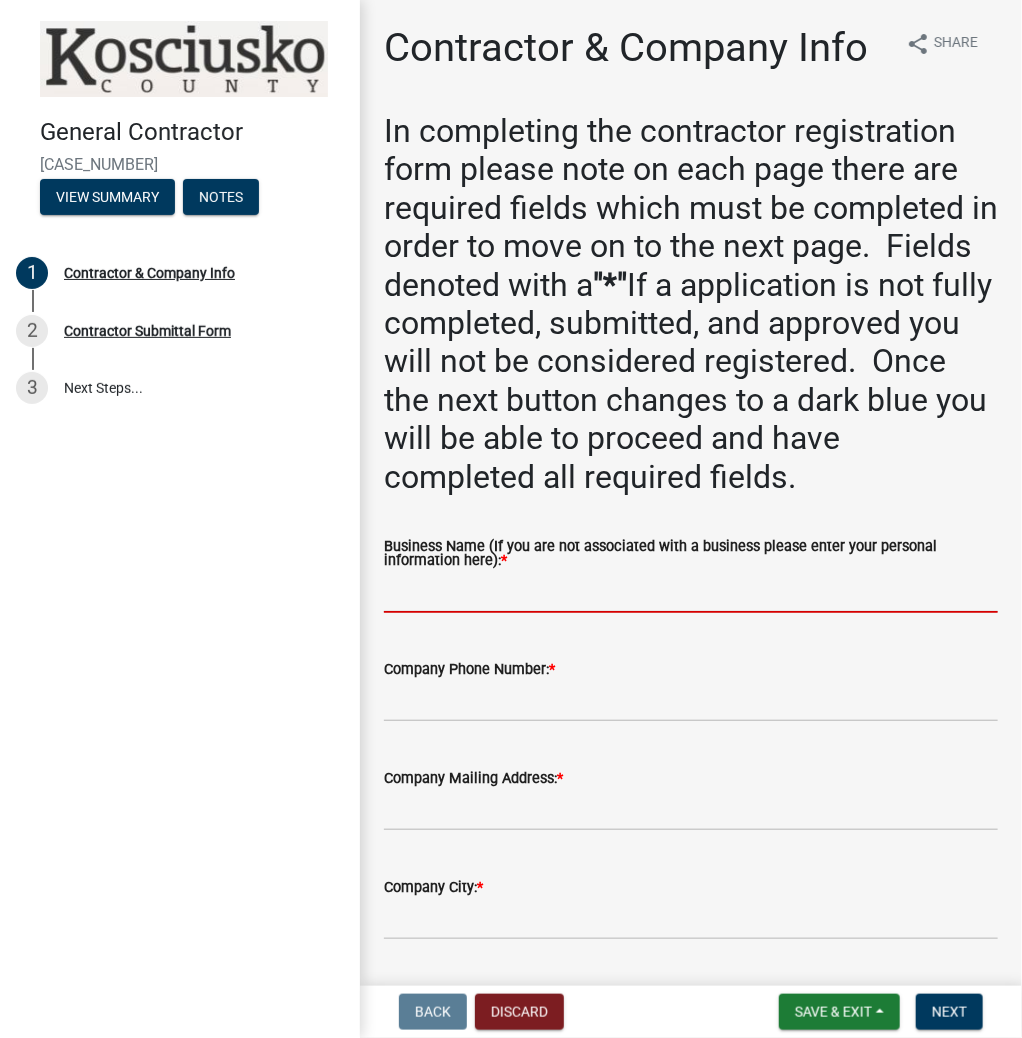 click on "Business Name (If you are not associated with a business please enter your personal information here):  *" at bounding box center (691, 592) 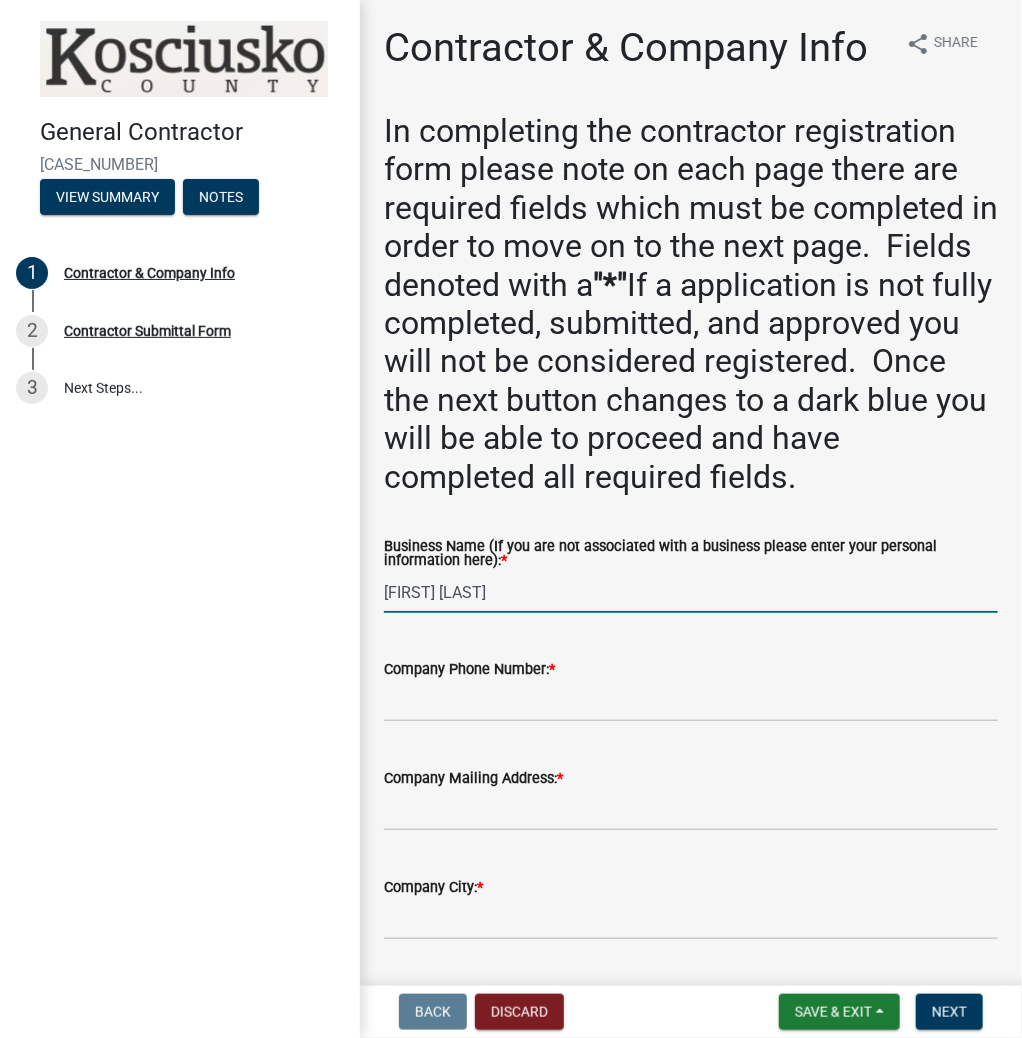 type on "[FIRST] [LAST]" 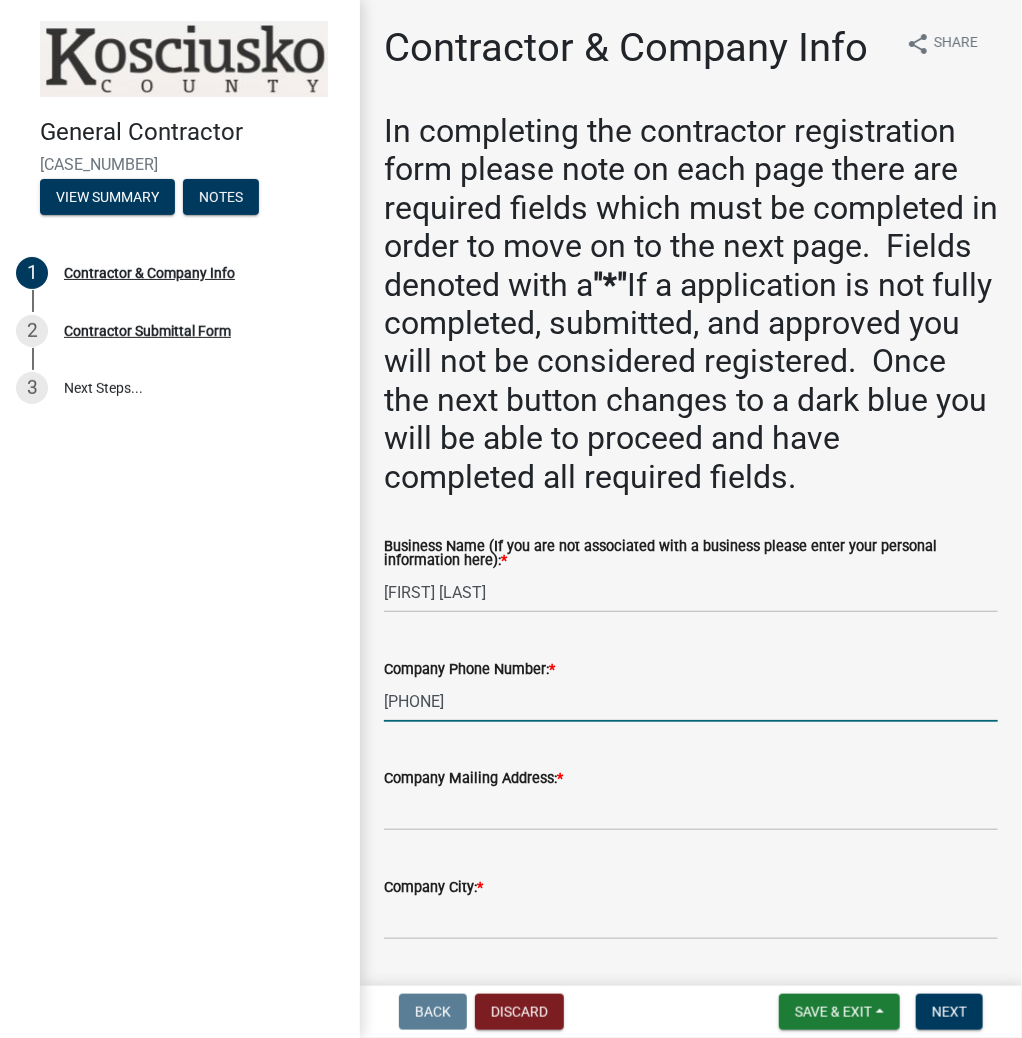 drag, startPoint x: 513, startPoint y: 698, endPoint x: 256, endPoint y: 702, distance: 257.03113 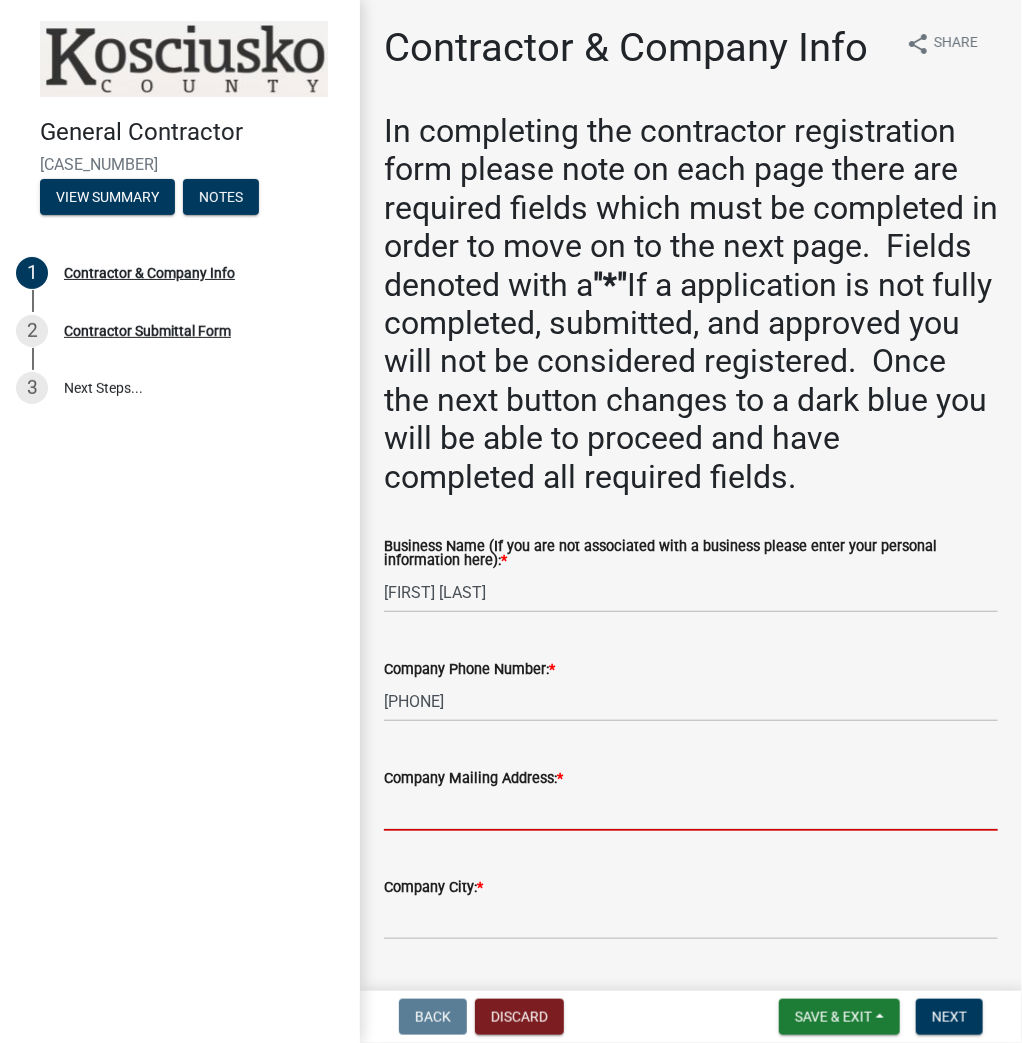 click on "Company Mailing Address:  *" at bounding box center (691, 810) 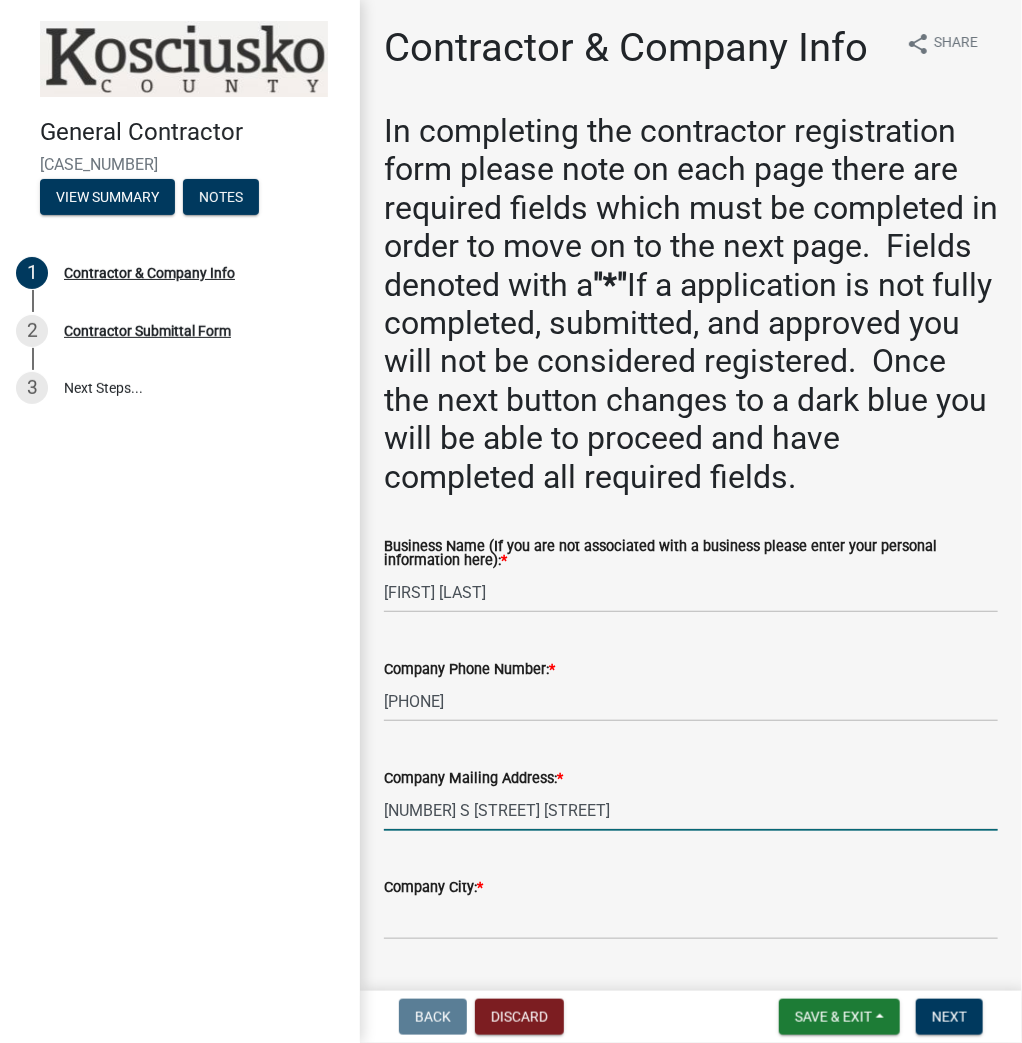 type on "[NUMBER] S [STREET] [STREET]" 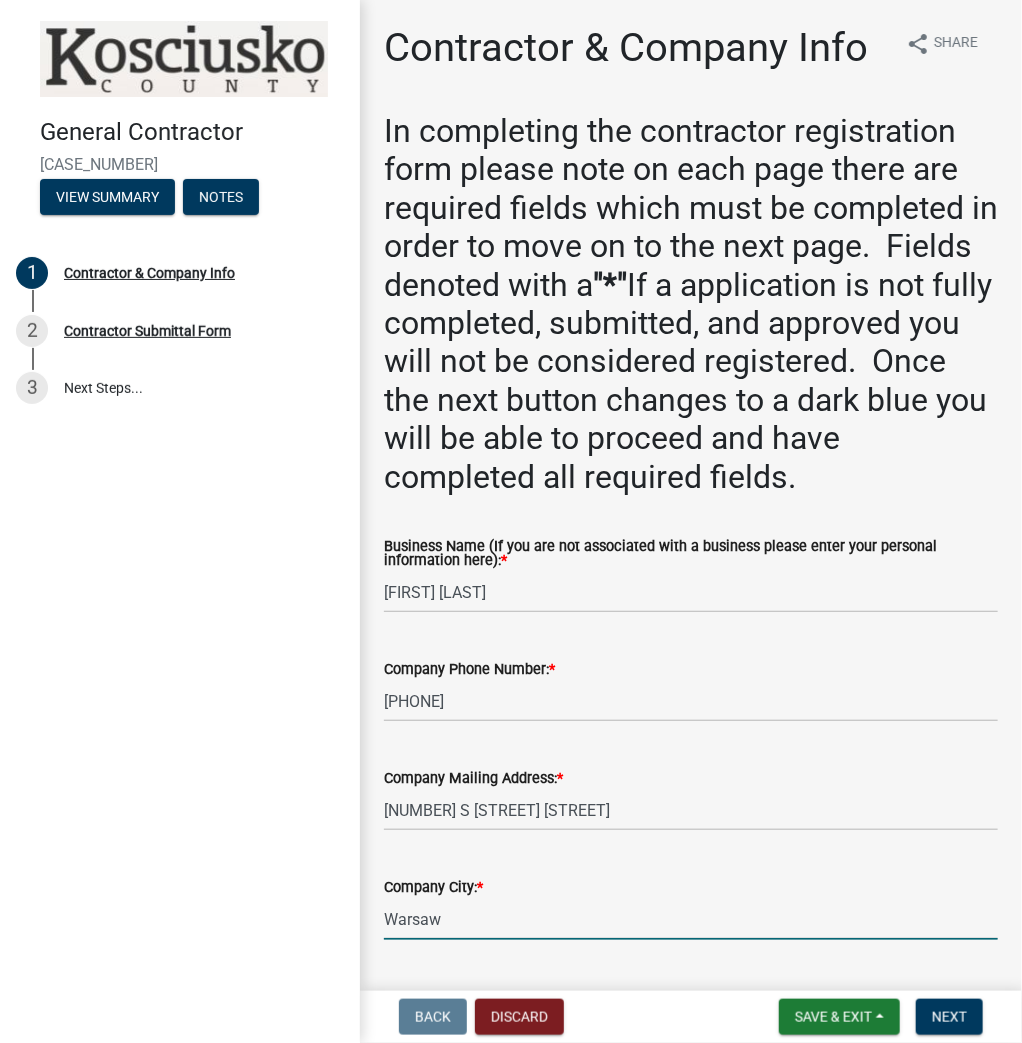 type on "Warsaw" 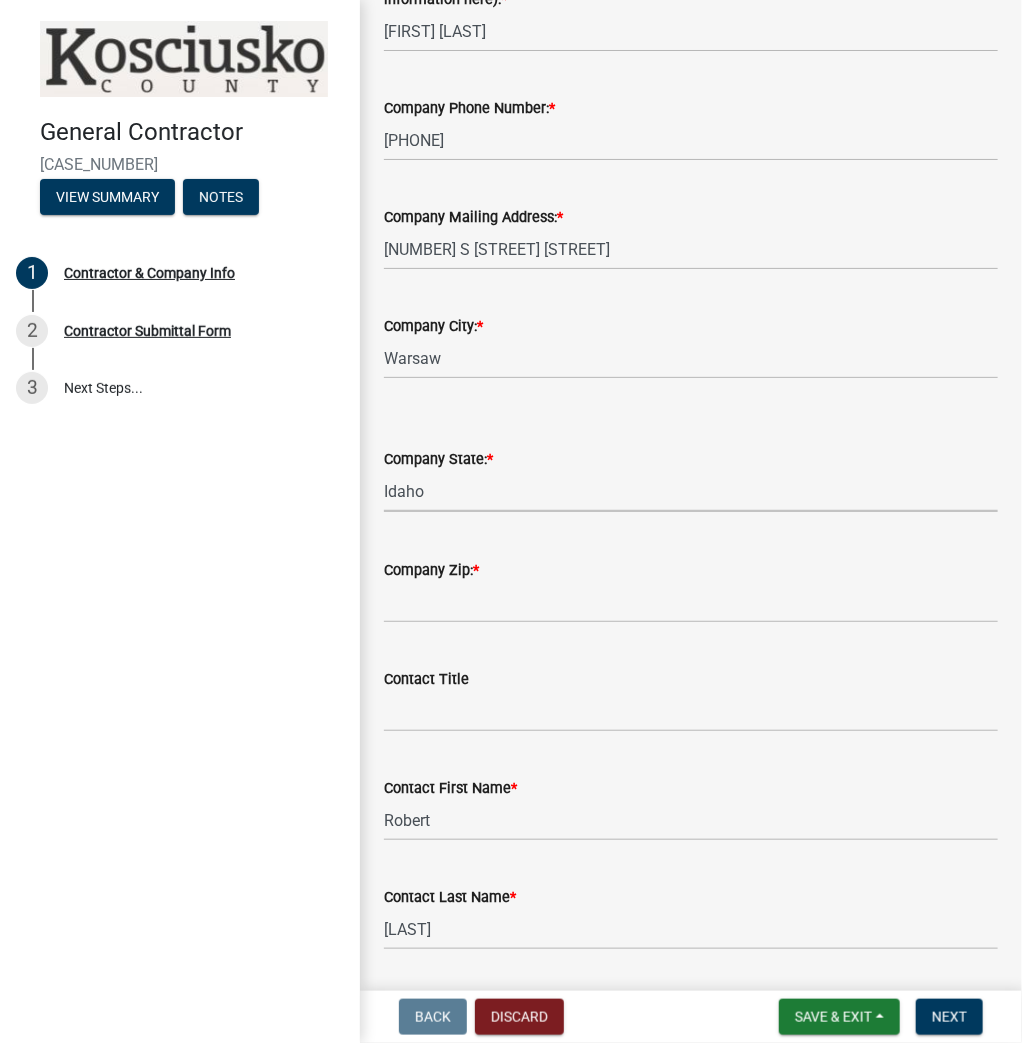select on "IN" 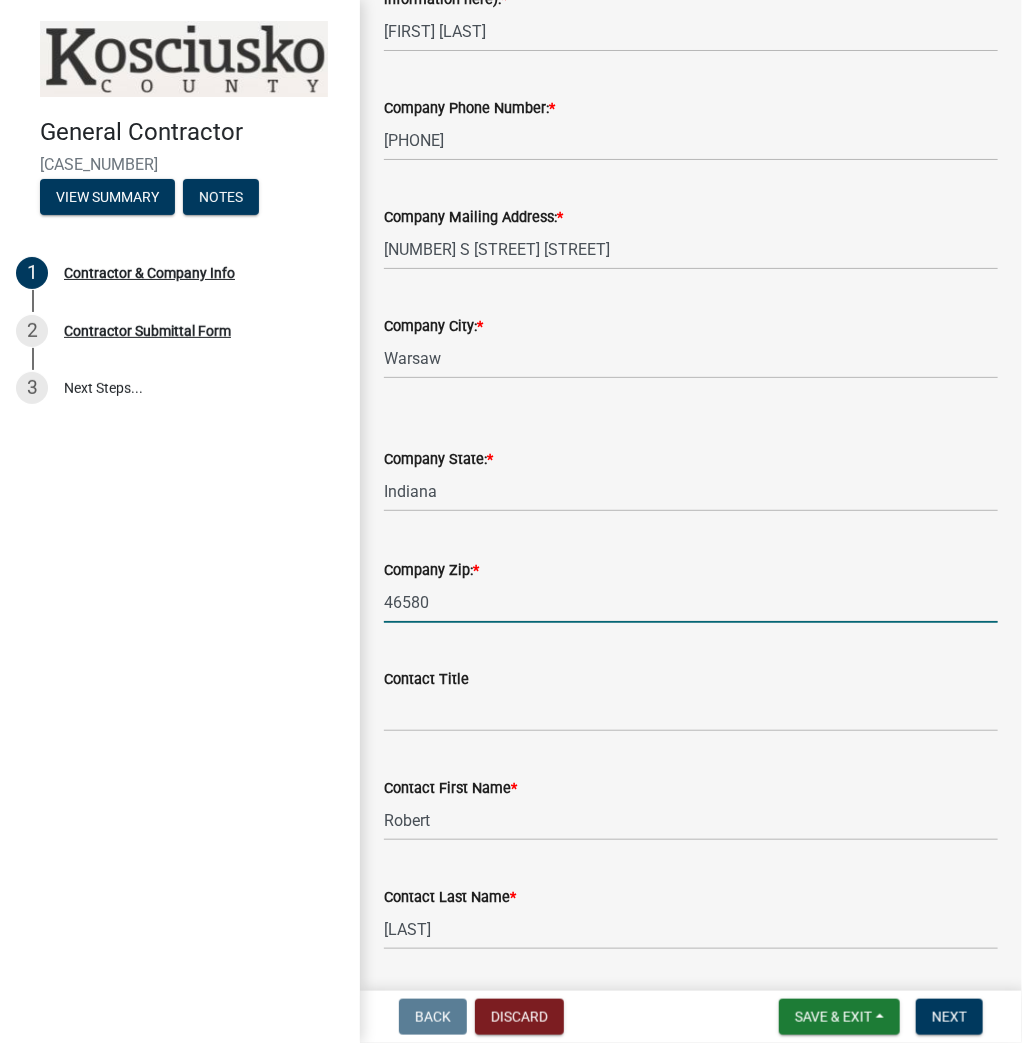 type on "46580" 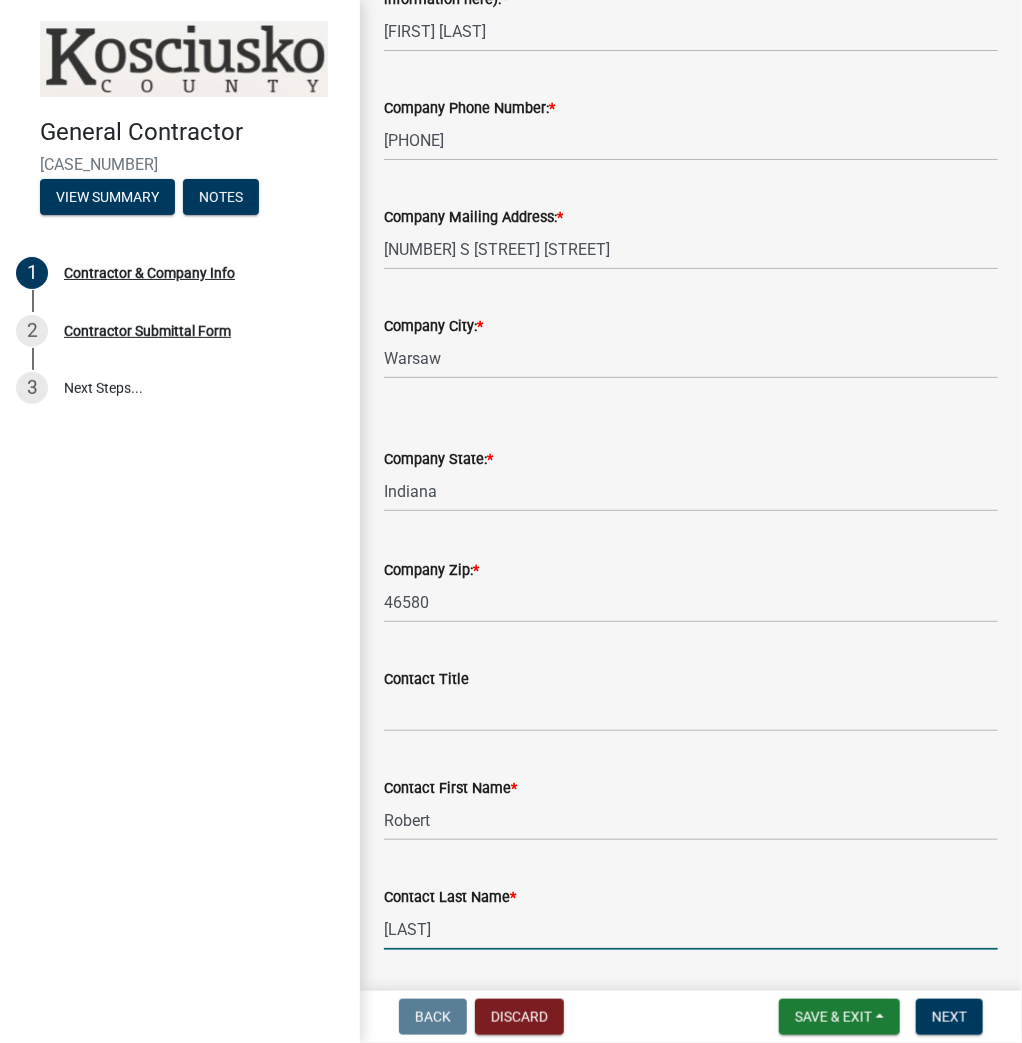 scroll, scrollTop: 1108, scrollLeft: 0, axis: vertical 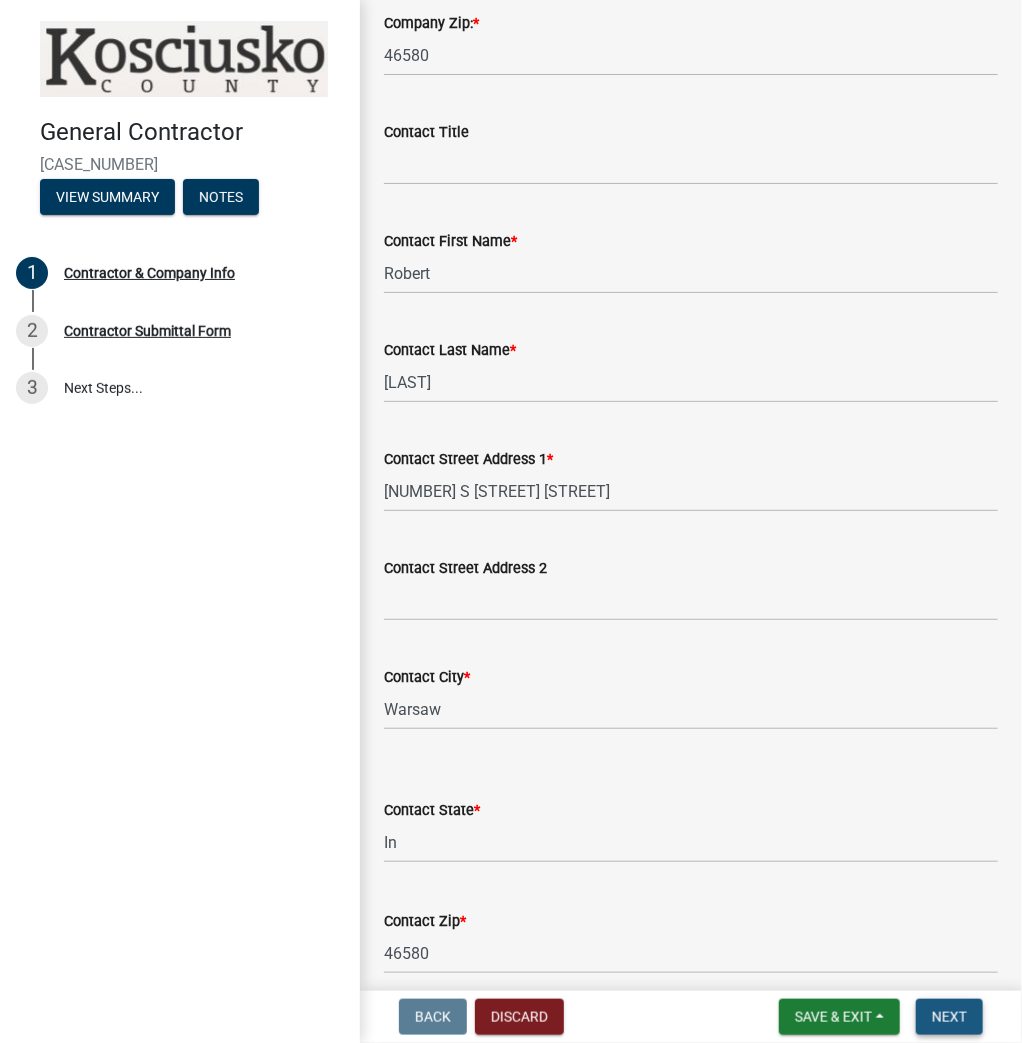 click on "Next" at bounding box center [949, 1017] 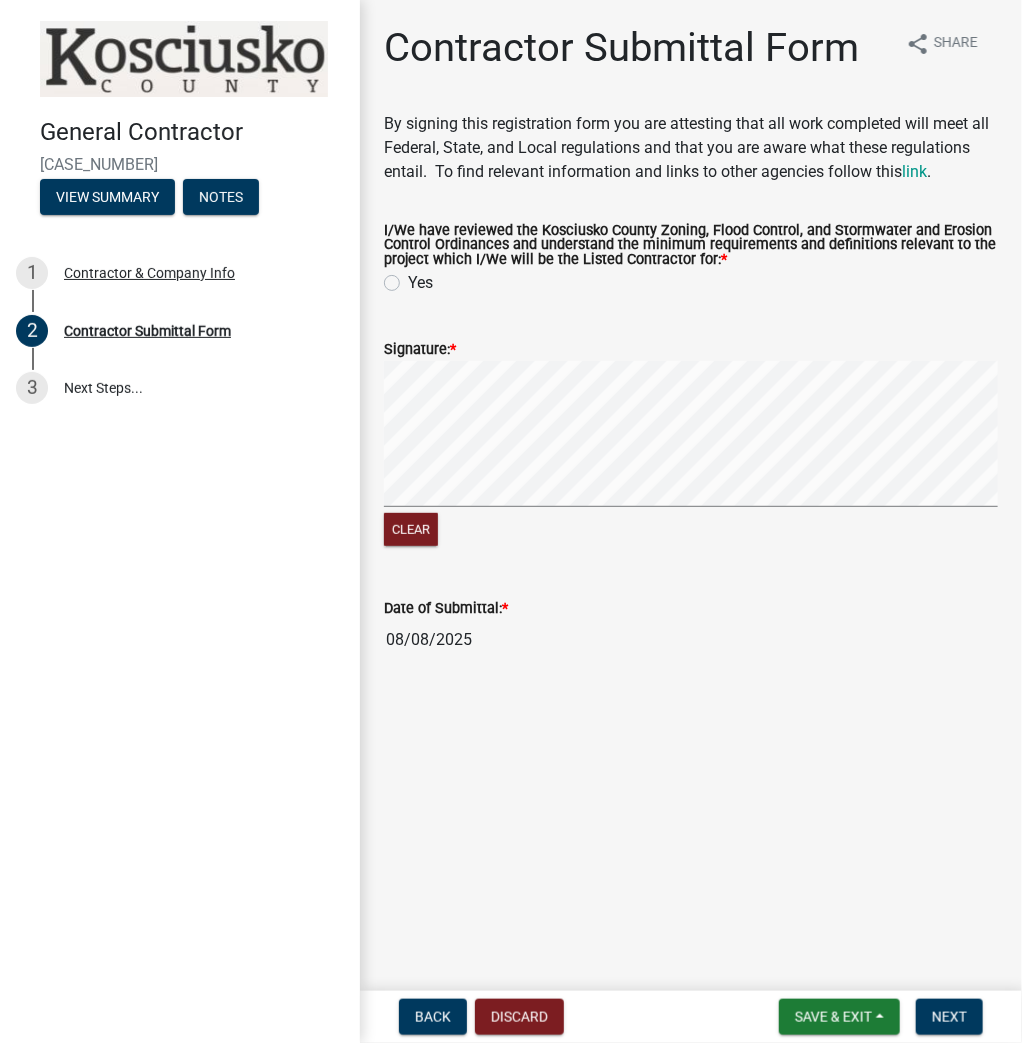 click on "Yes" 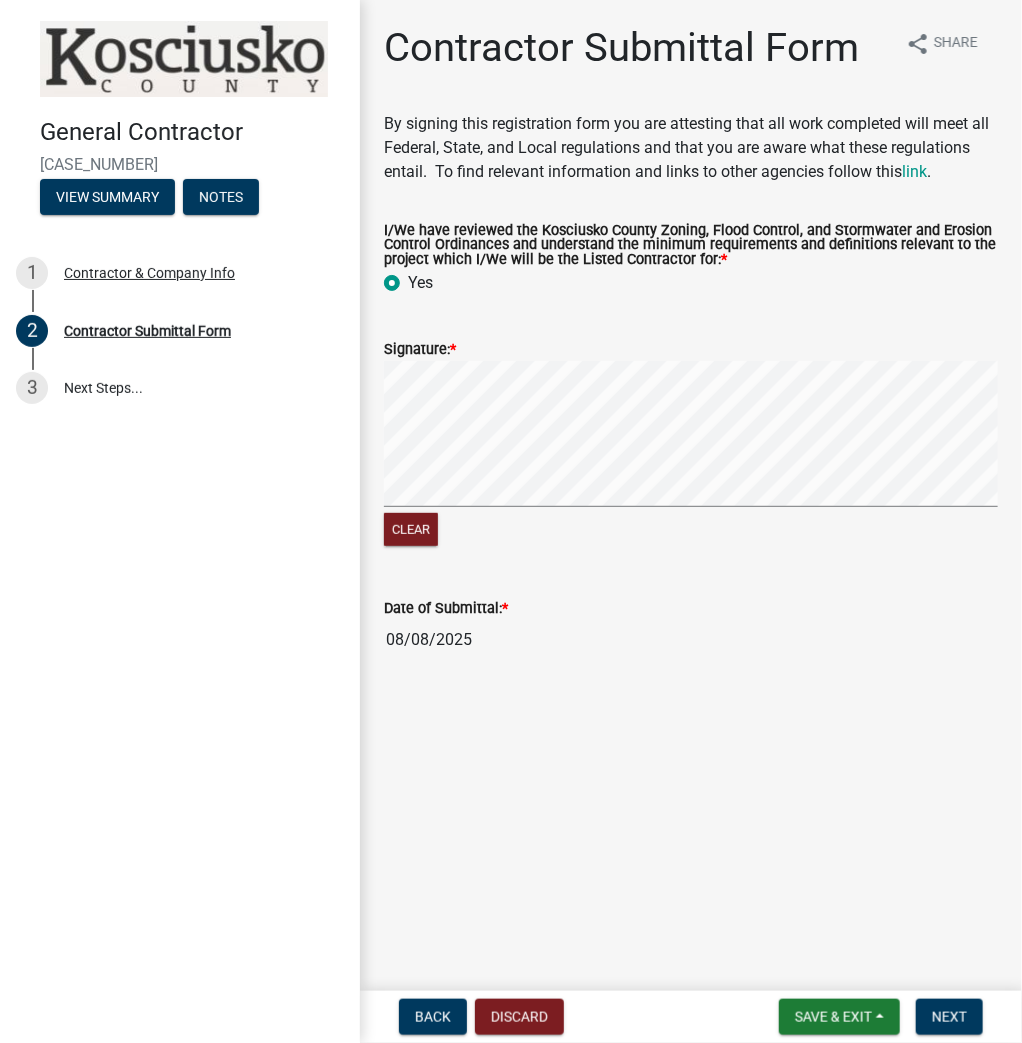 radio on "true" 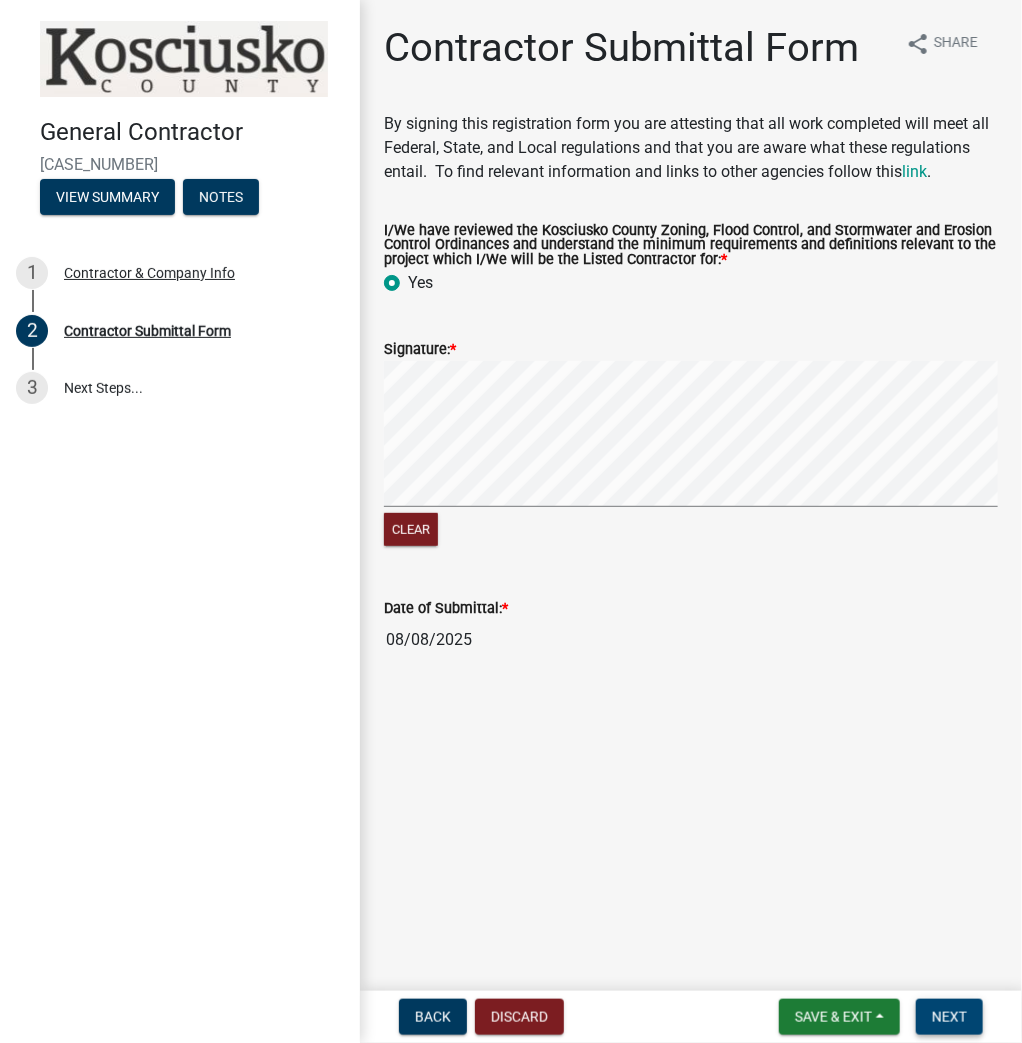 click on "Next" at bounding box center [949, 1017] 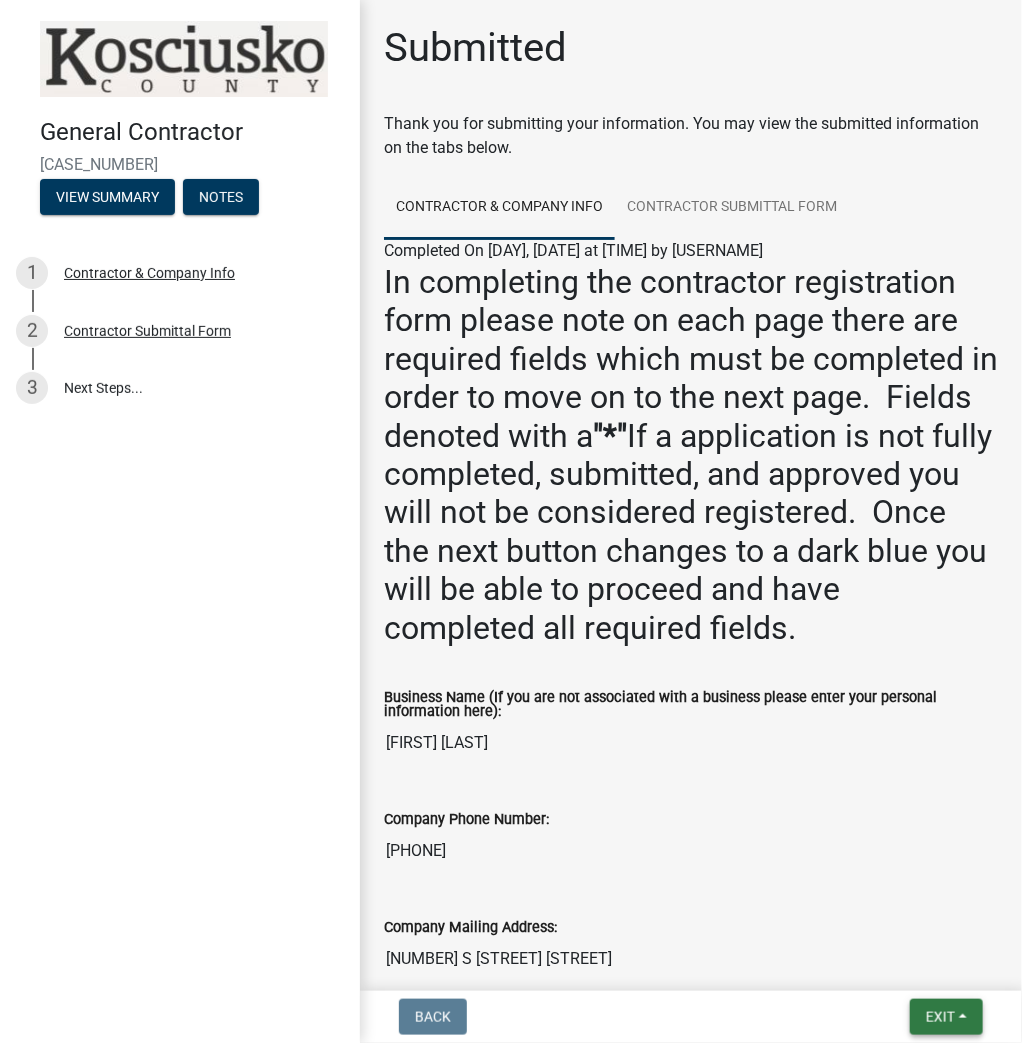click on "Exit" at bounding box center (940, 1017) 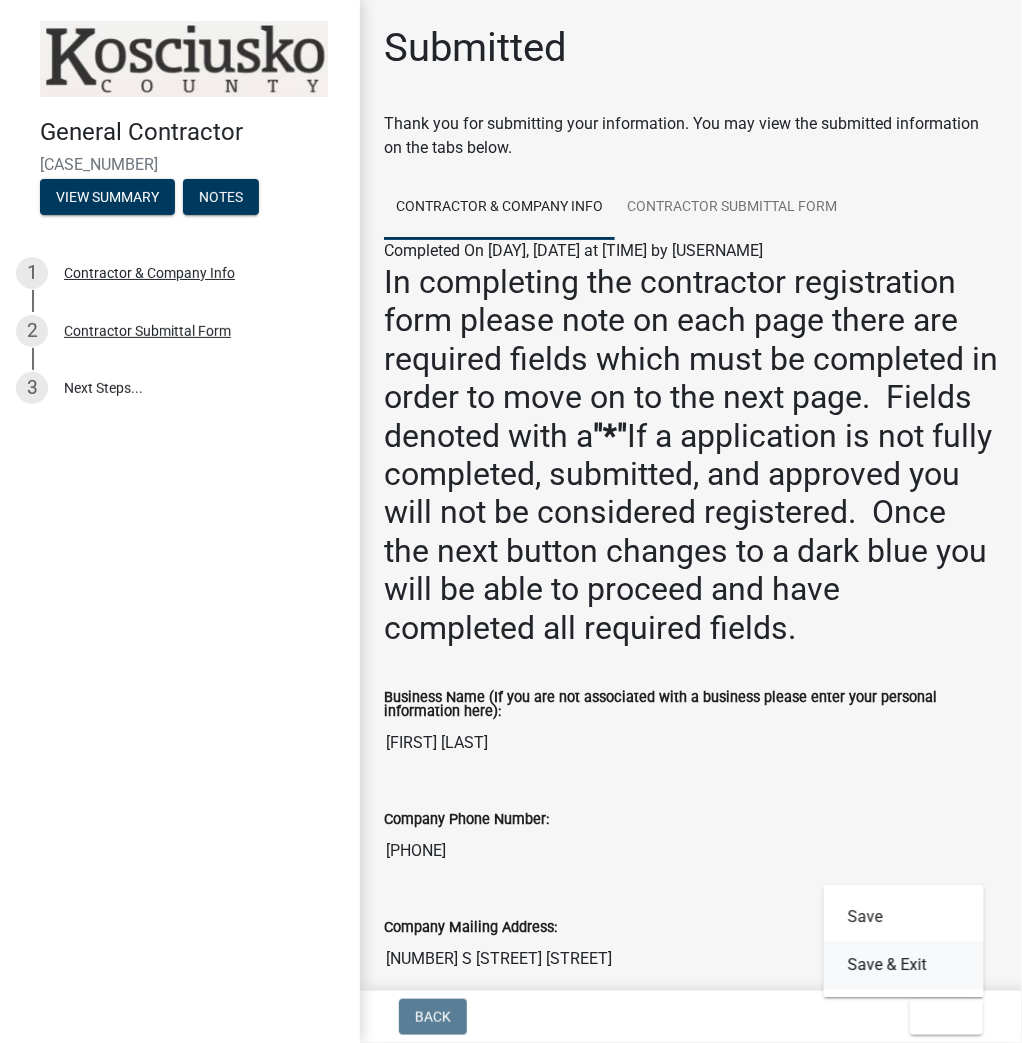 click on "Save & Exit" at bounding box center [904, 965] 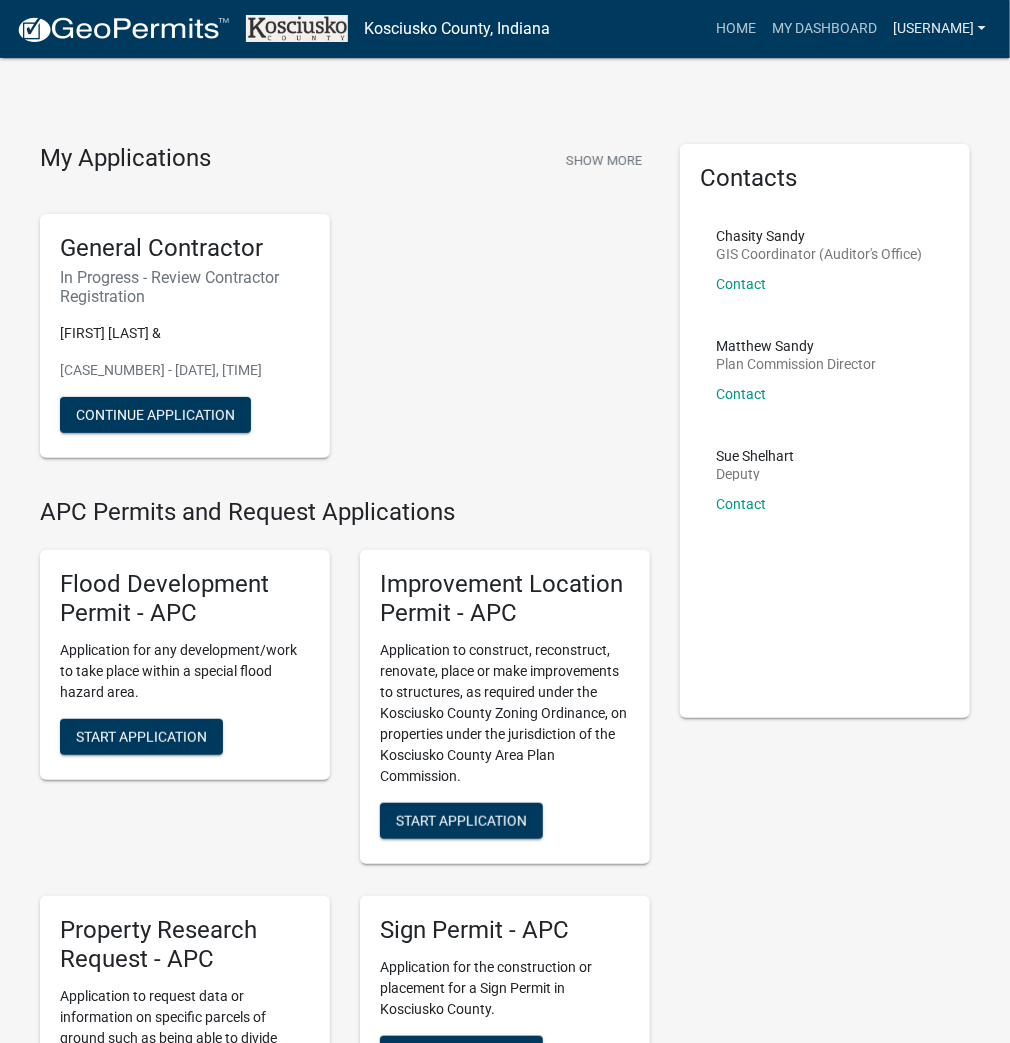 click on "[USERNAME]" at bounding box center (939, 29) 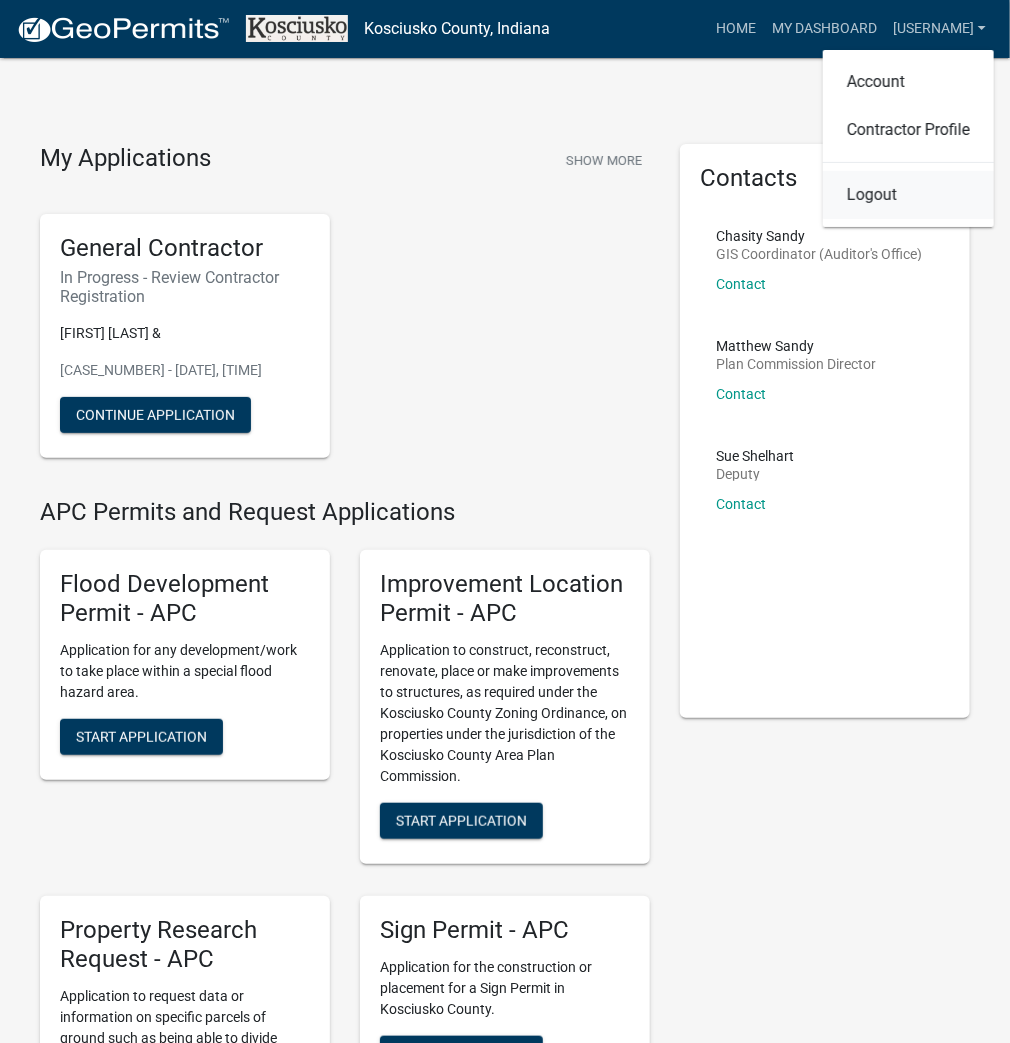 click on "Logout" at bounding box center (908, 195) 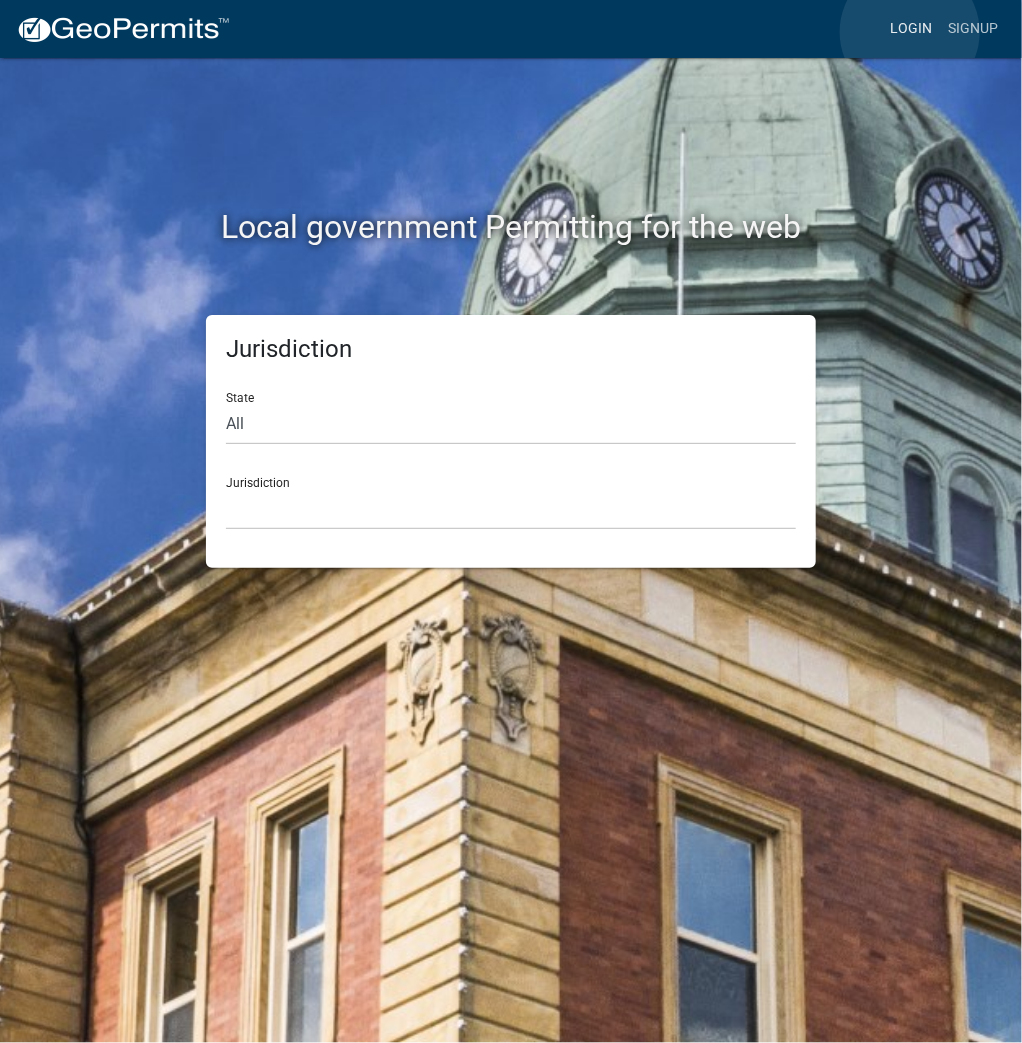 click on "Login" at bounding box center [911, 29] 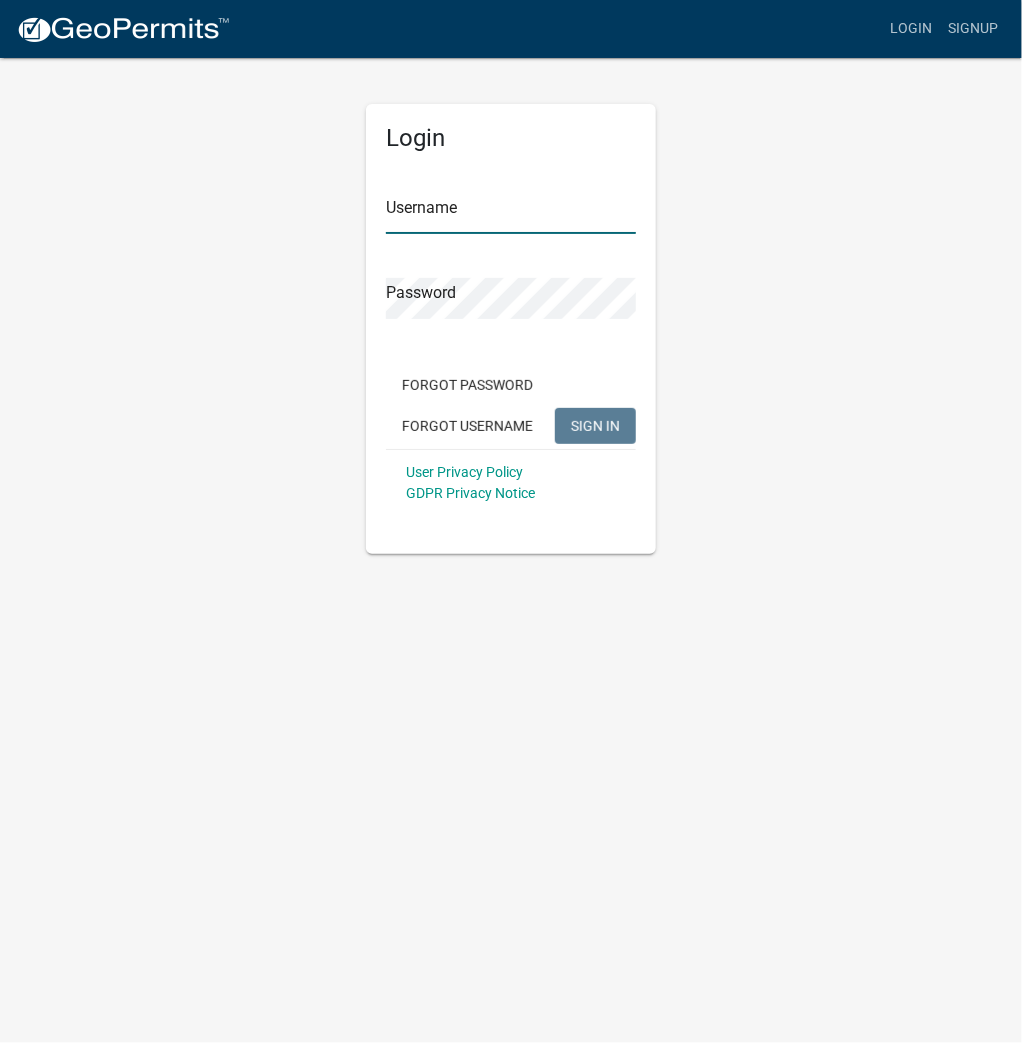 click on "Username" at bounding box center (511, 213) 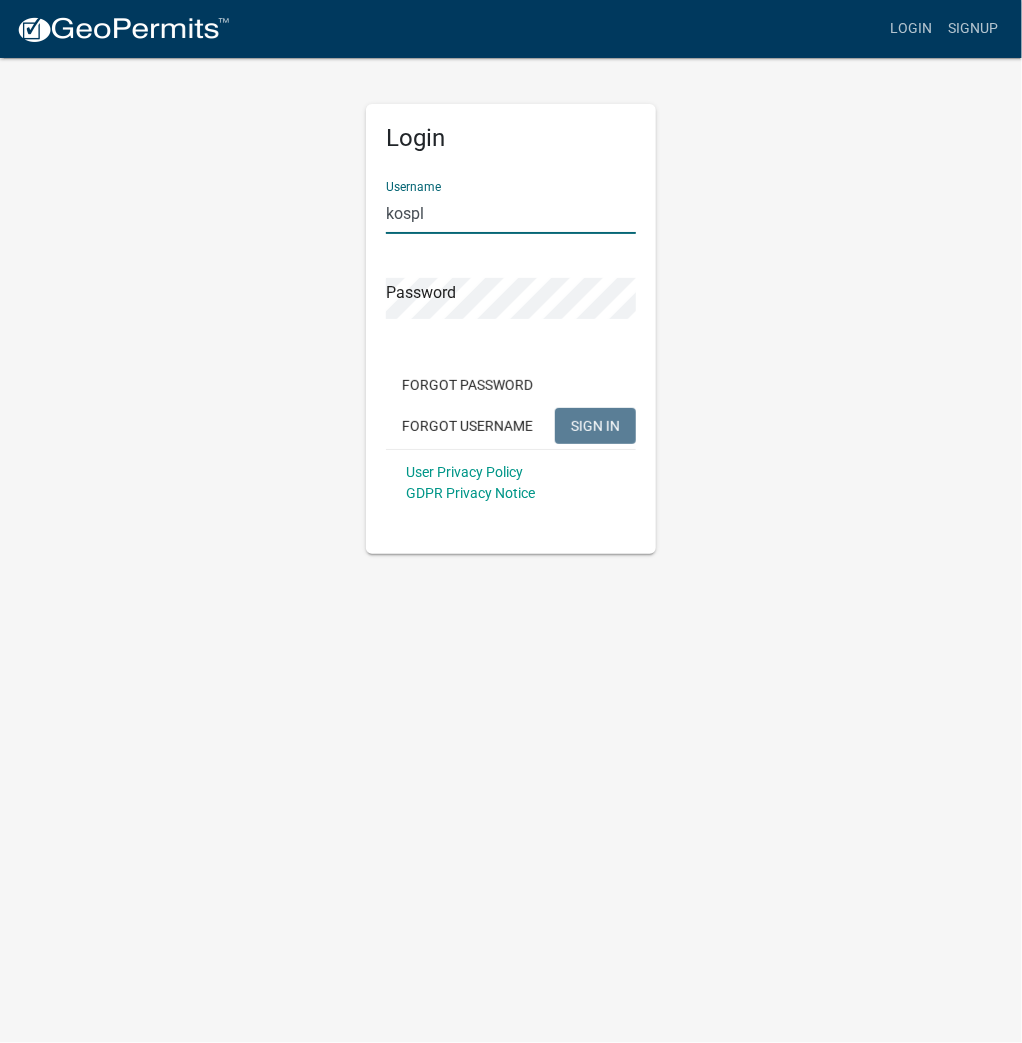 type on "kosplanning" 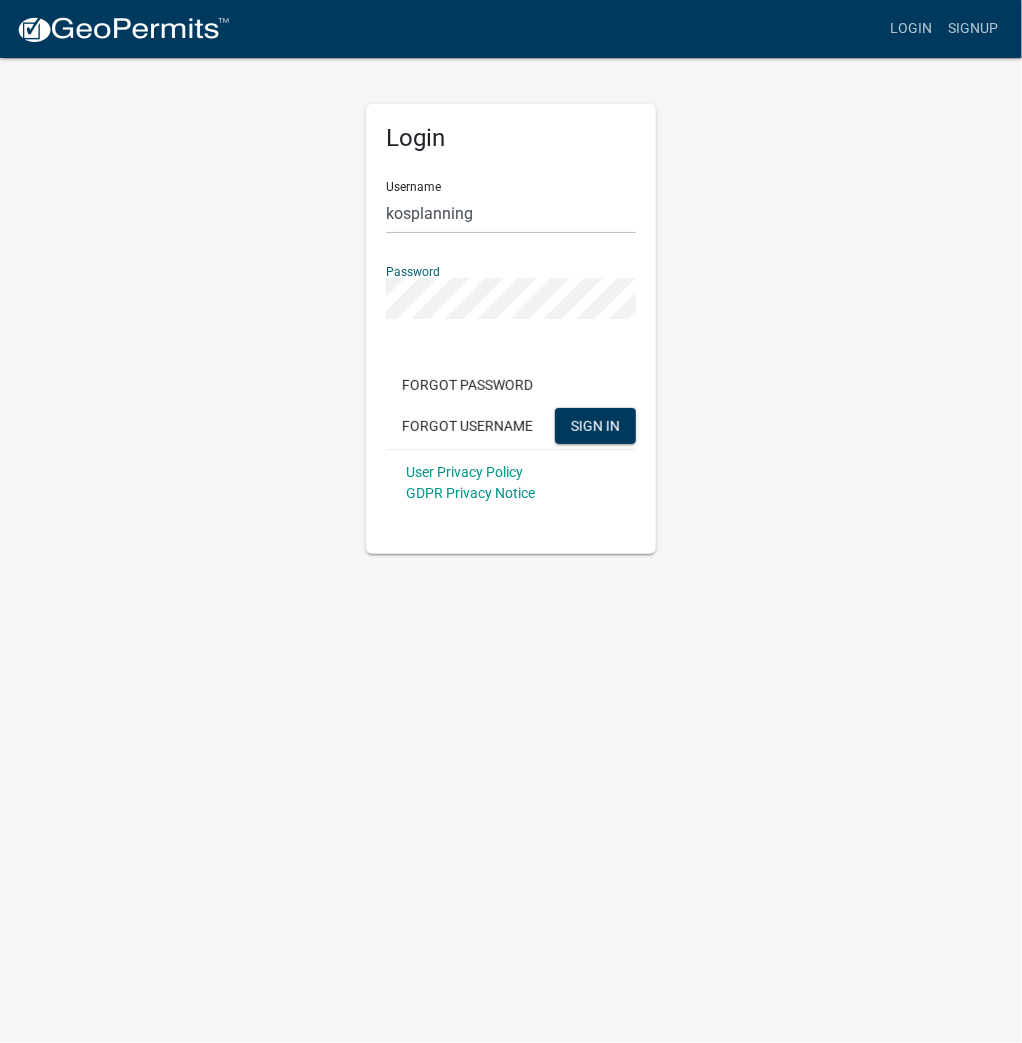 click on "SIGN IN" 